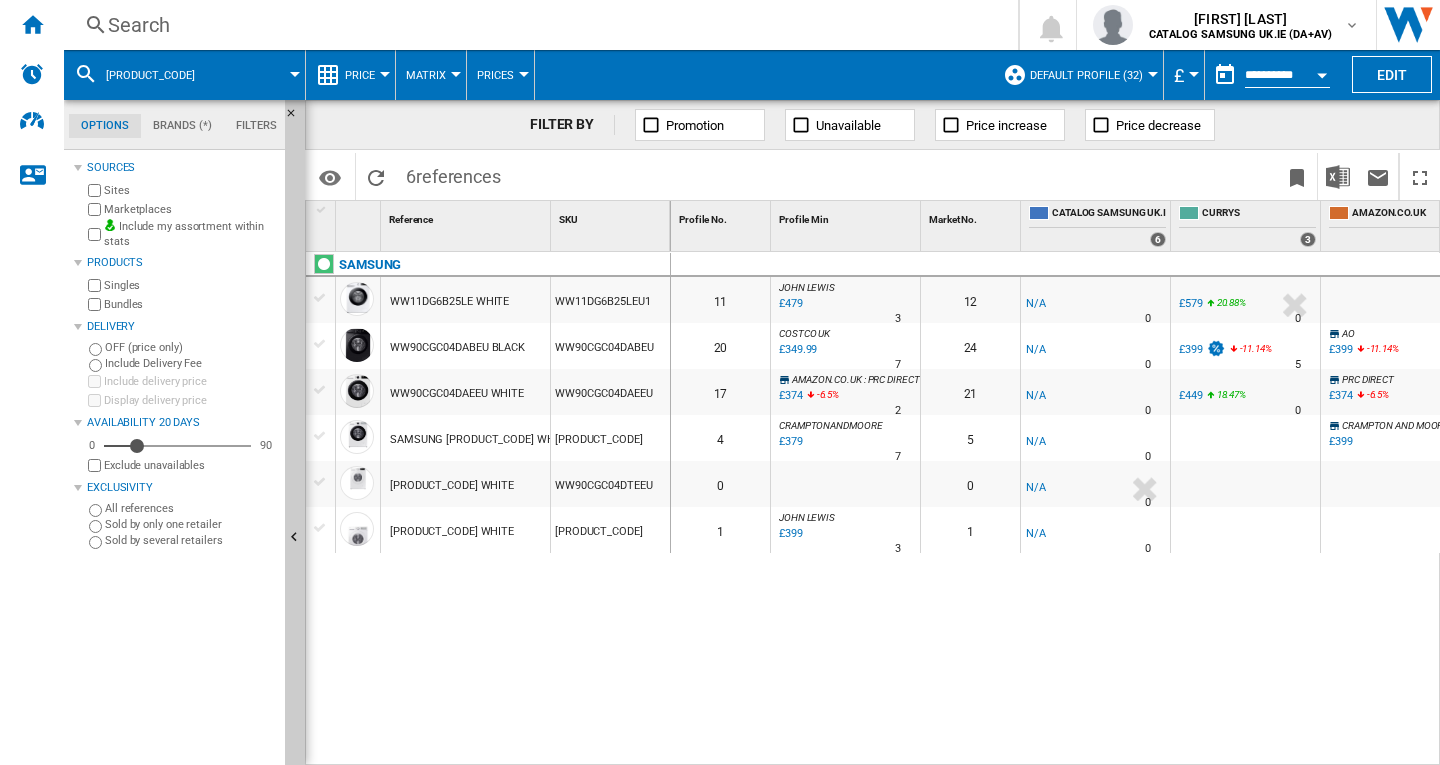 scroll, scrollTop: 0, scrollLeft: 0, axis: both 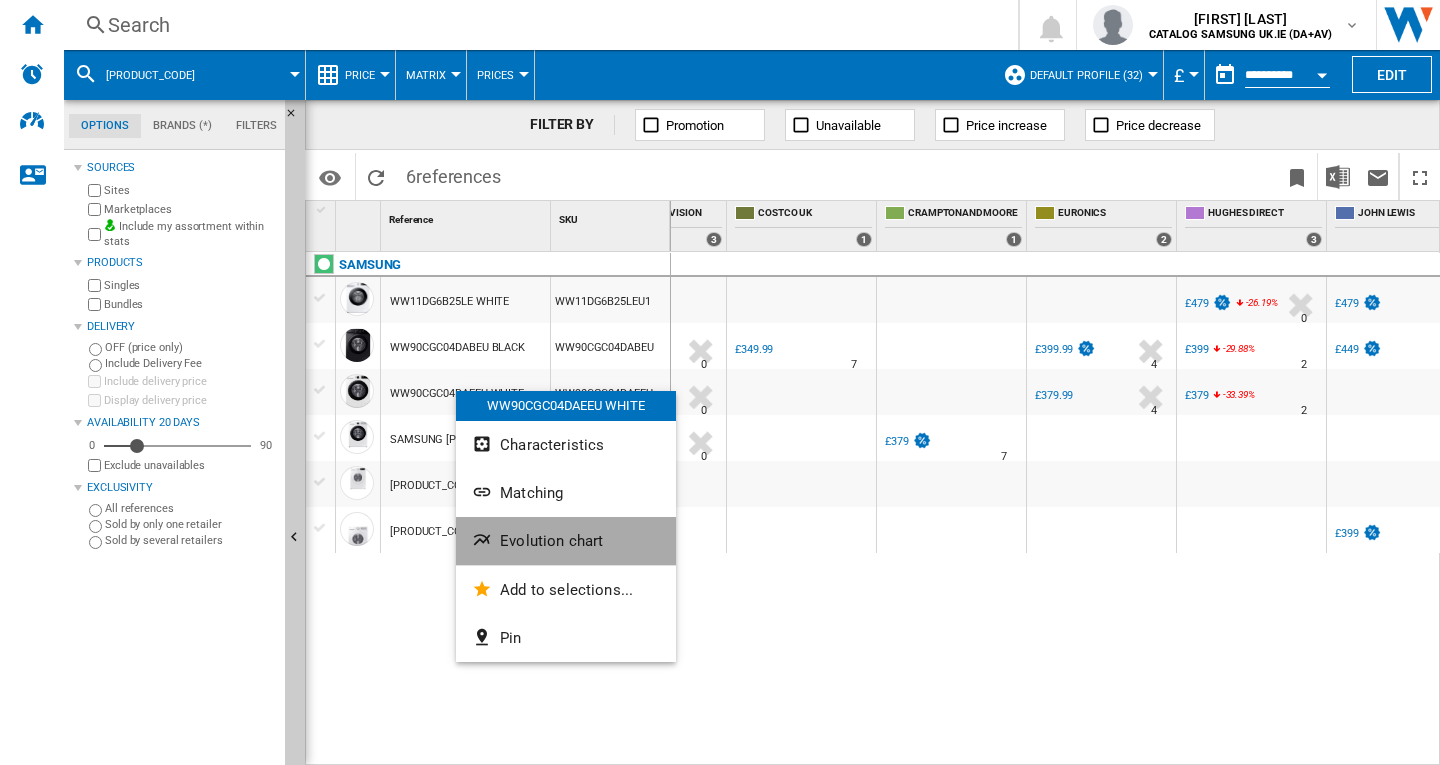 click on "Evolution chart" at bounding box center (566, 541) 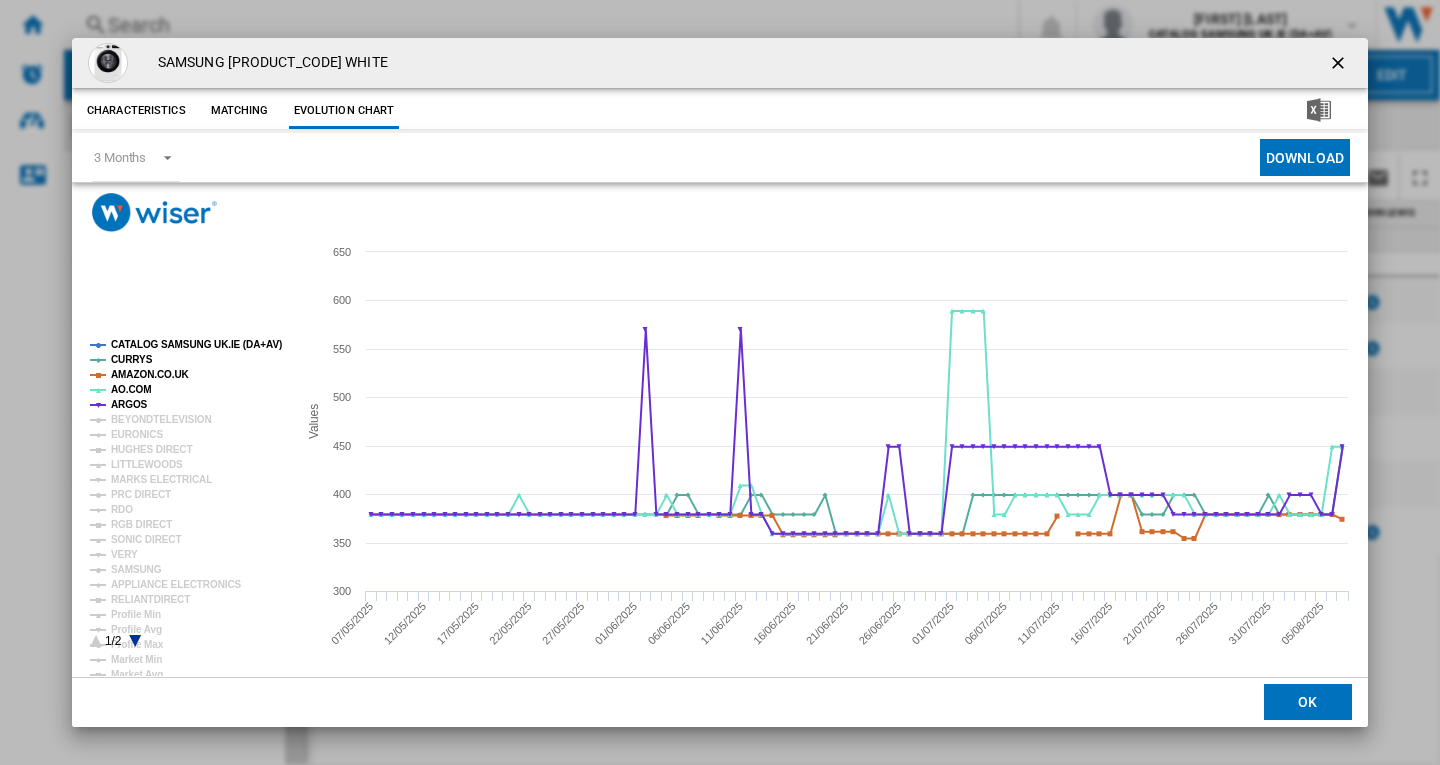 click on "CATALOG SAMSUNG UK.IE (DA+AV)" 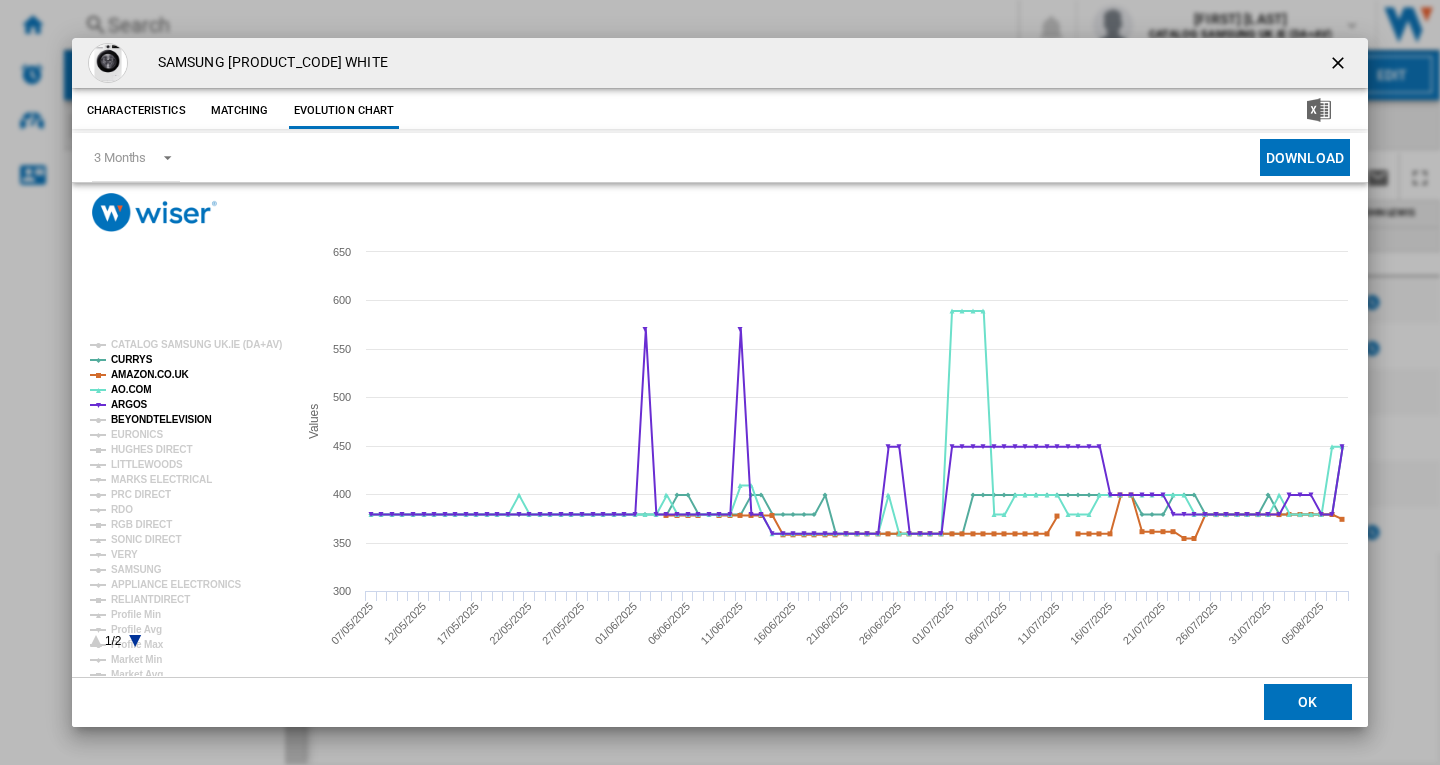 click on "BEYONDTELEVISION" 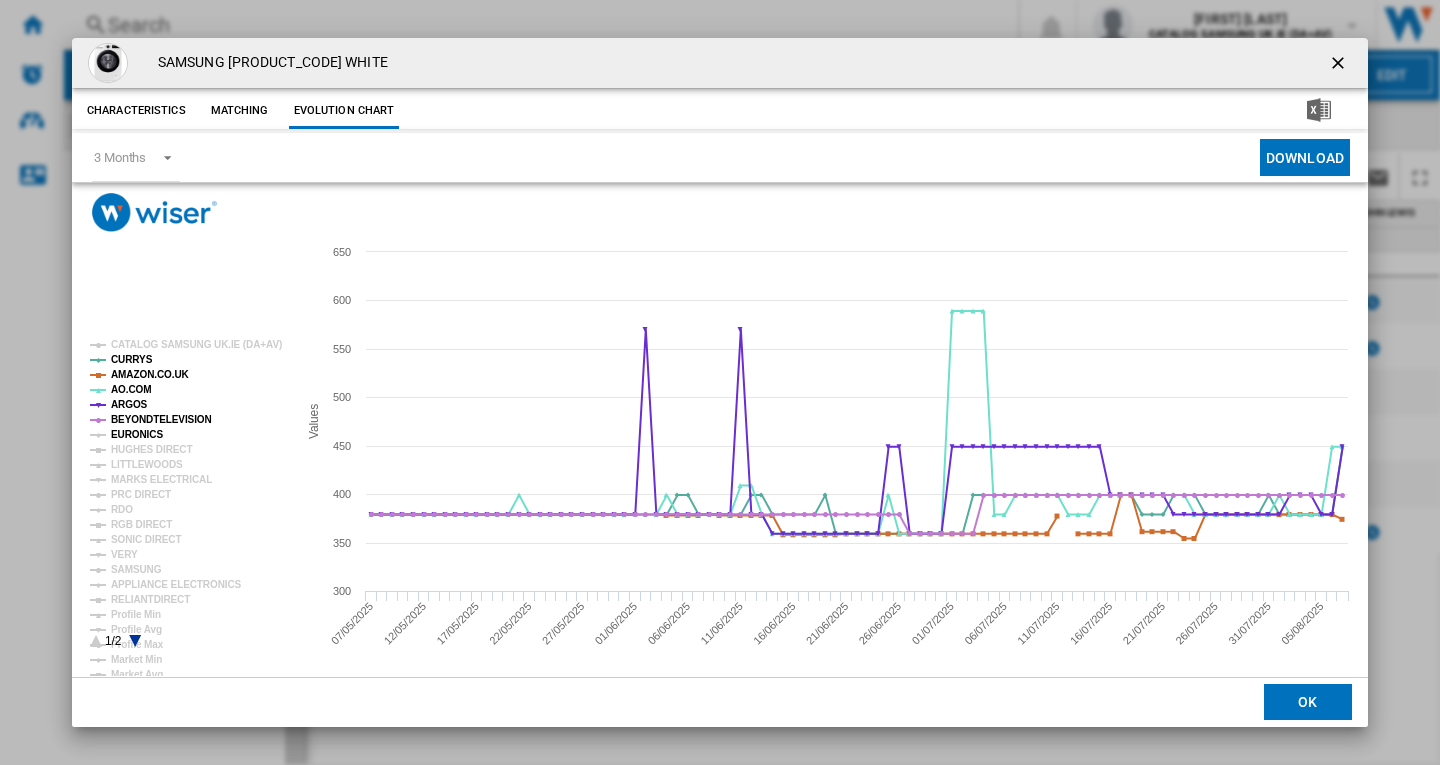 click on "EURONICS" 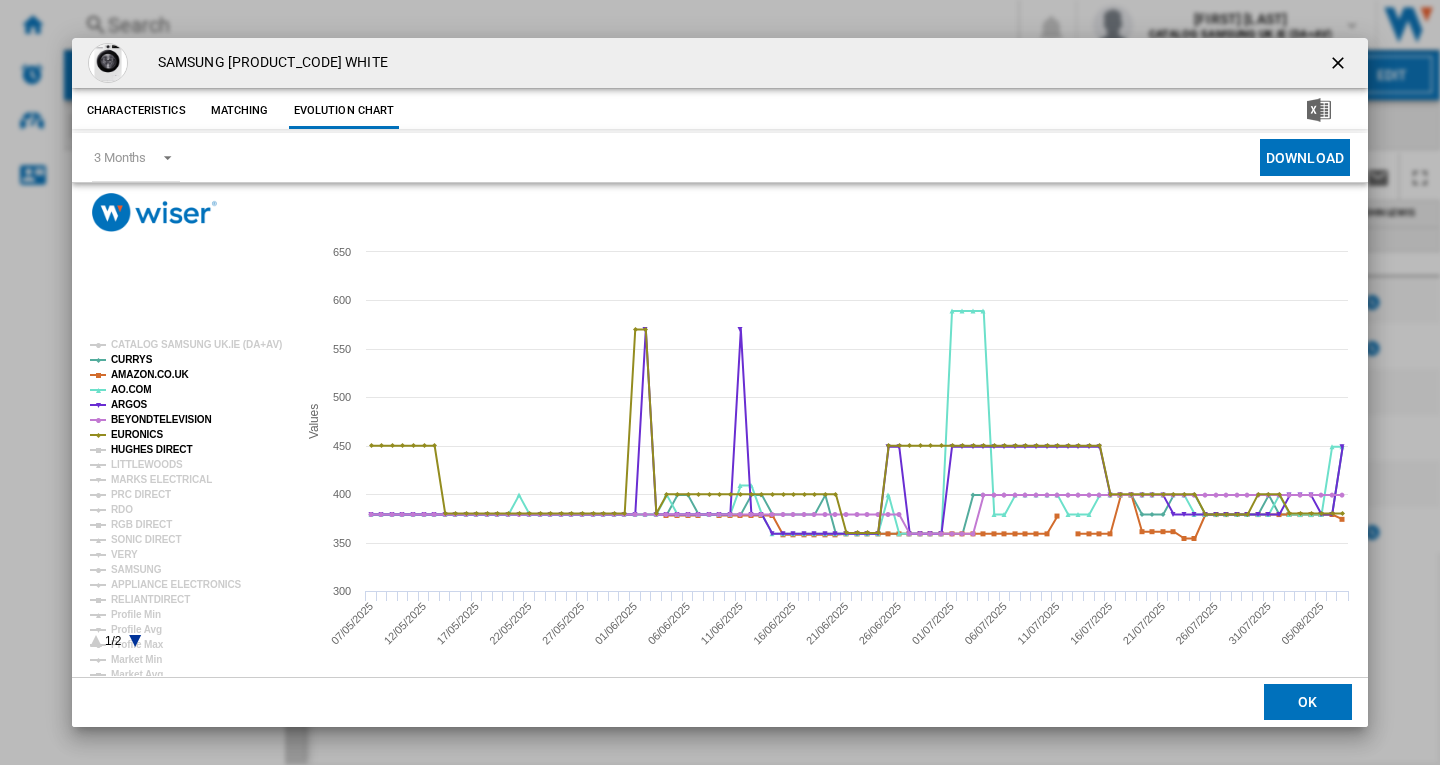 click on "HUGHES DIRECT" 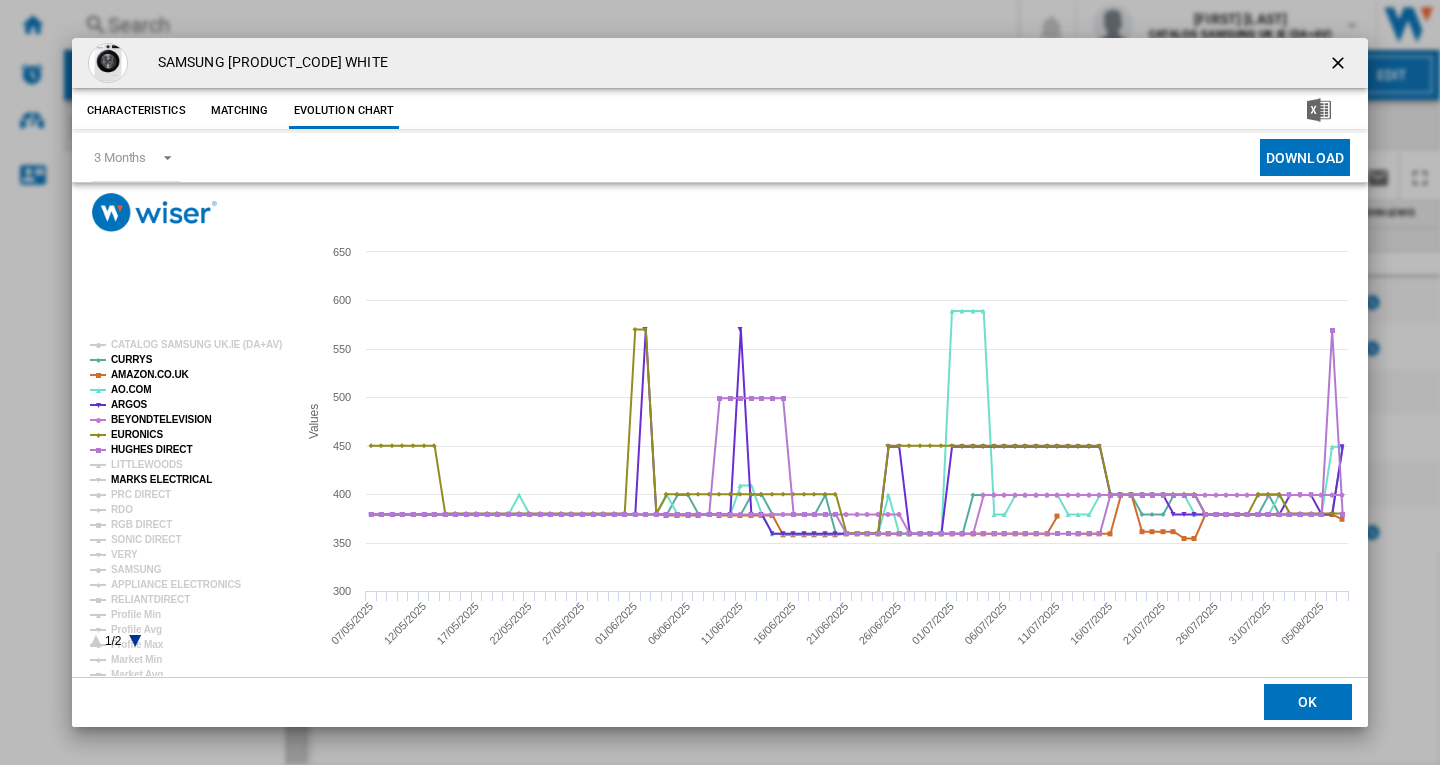 click on "MARKS ELECTRICAL" 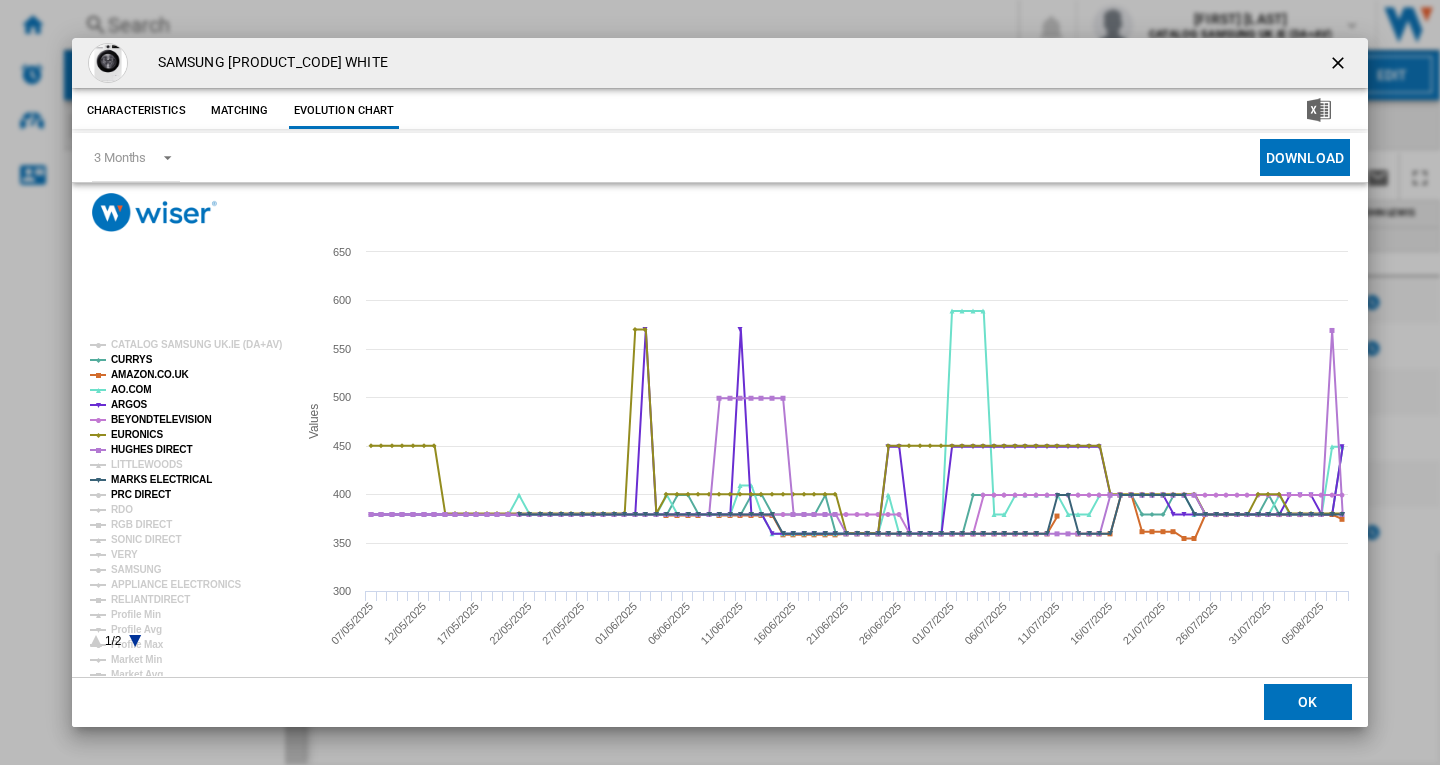 click on "PRC DIRECT" 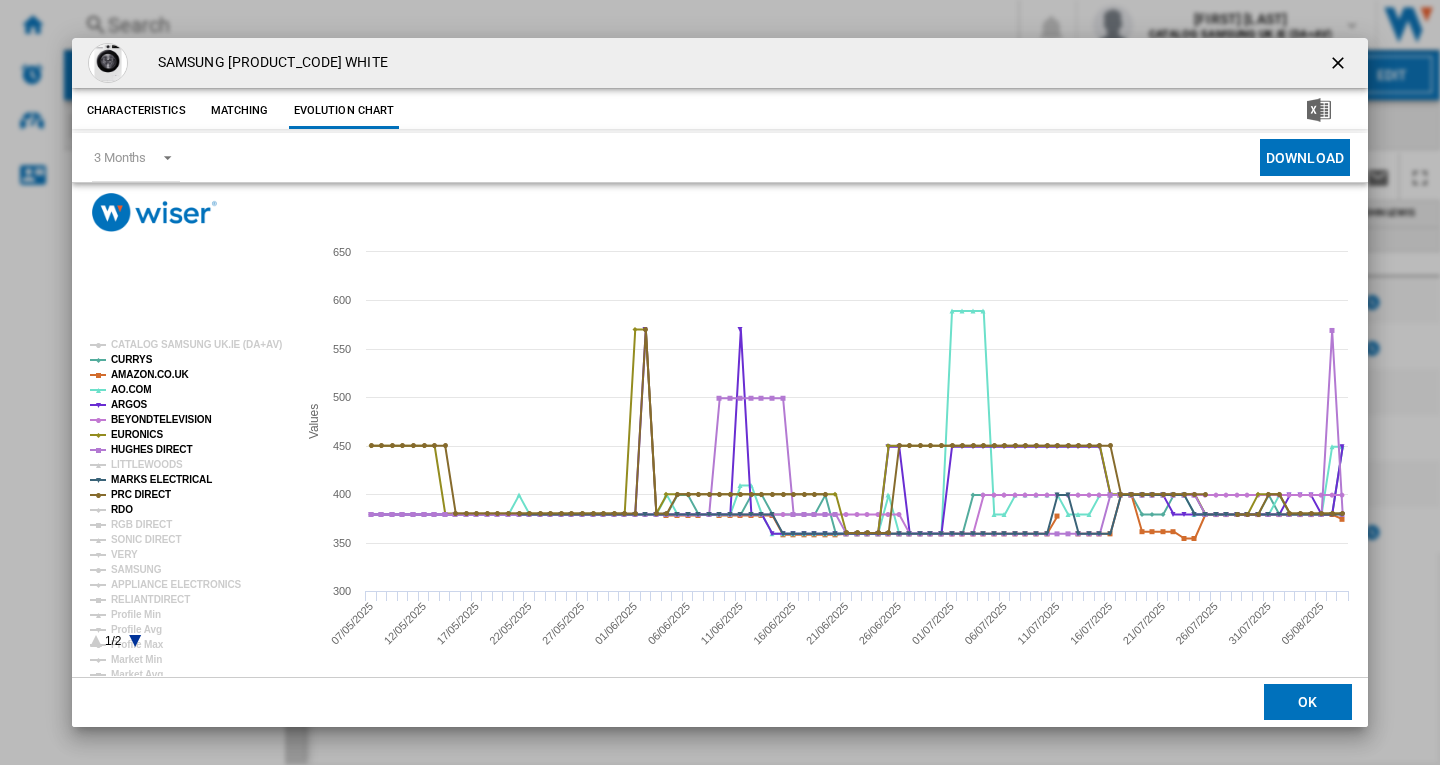 click on "RDO" 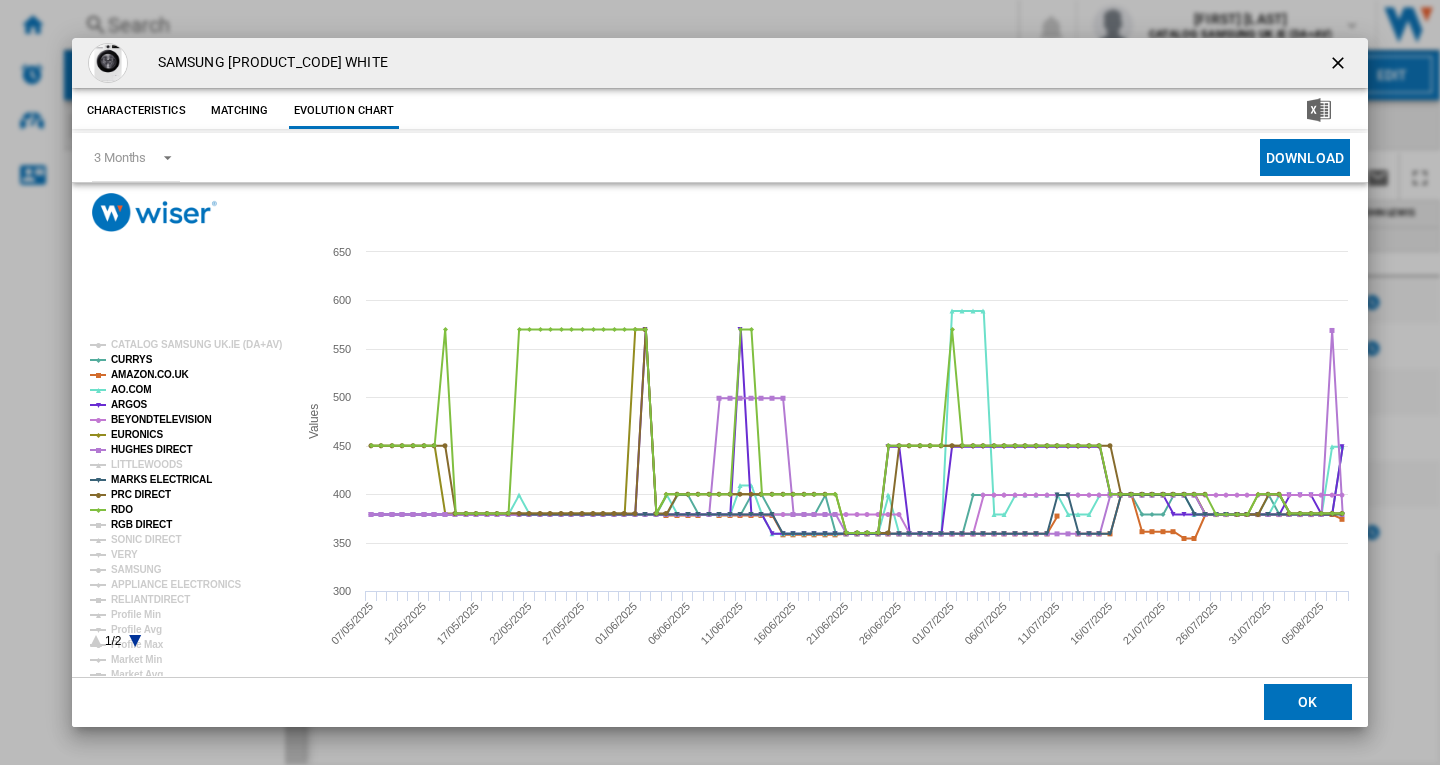 click on "RGB DIRECT" 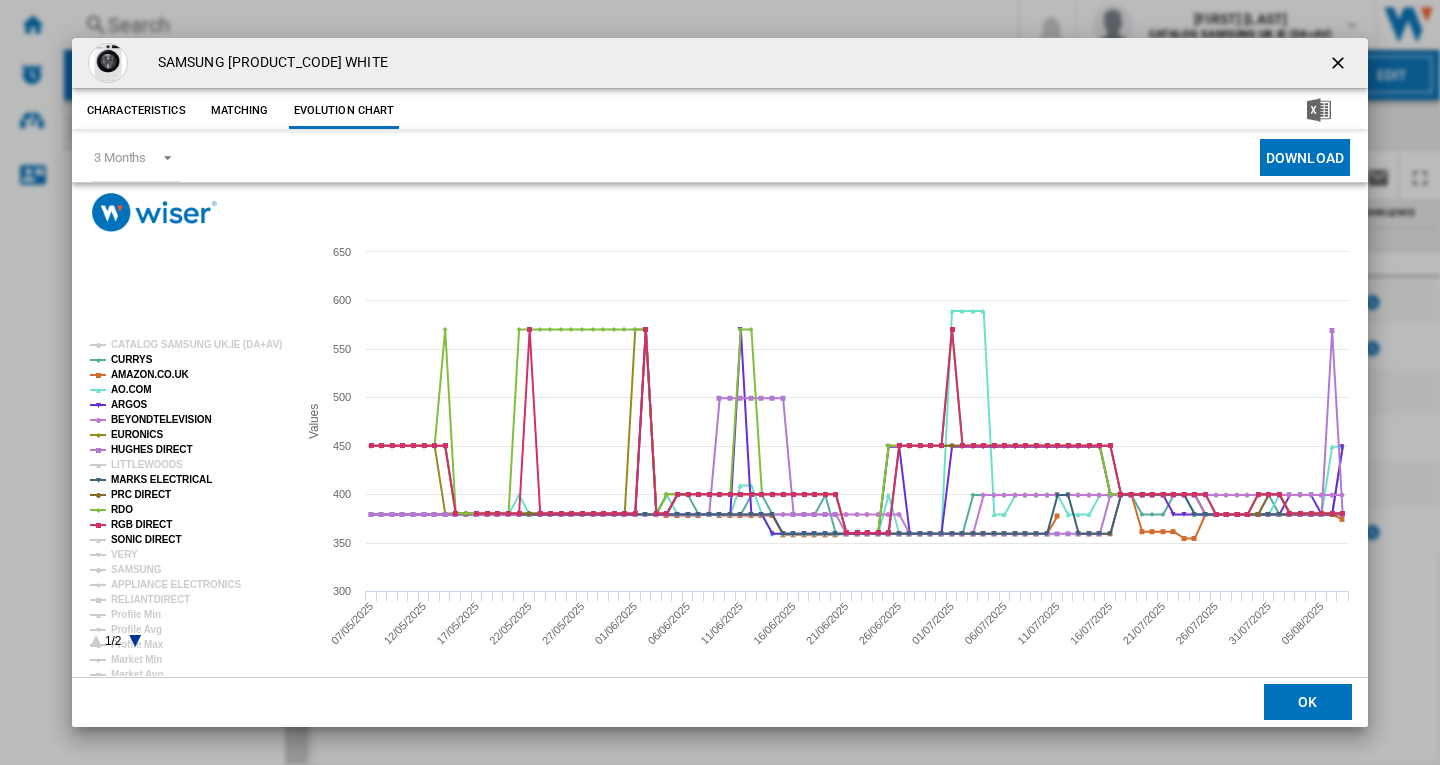 click on "SONIC DIRECT" 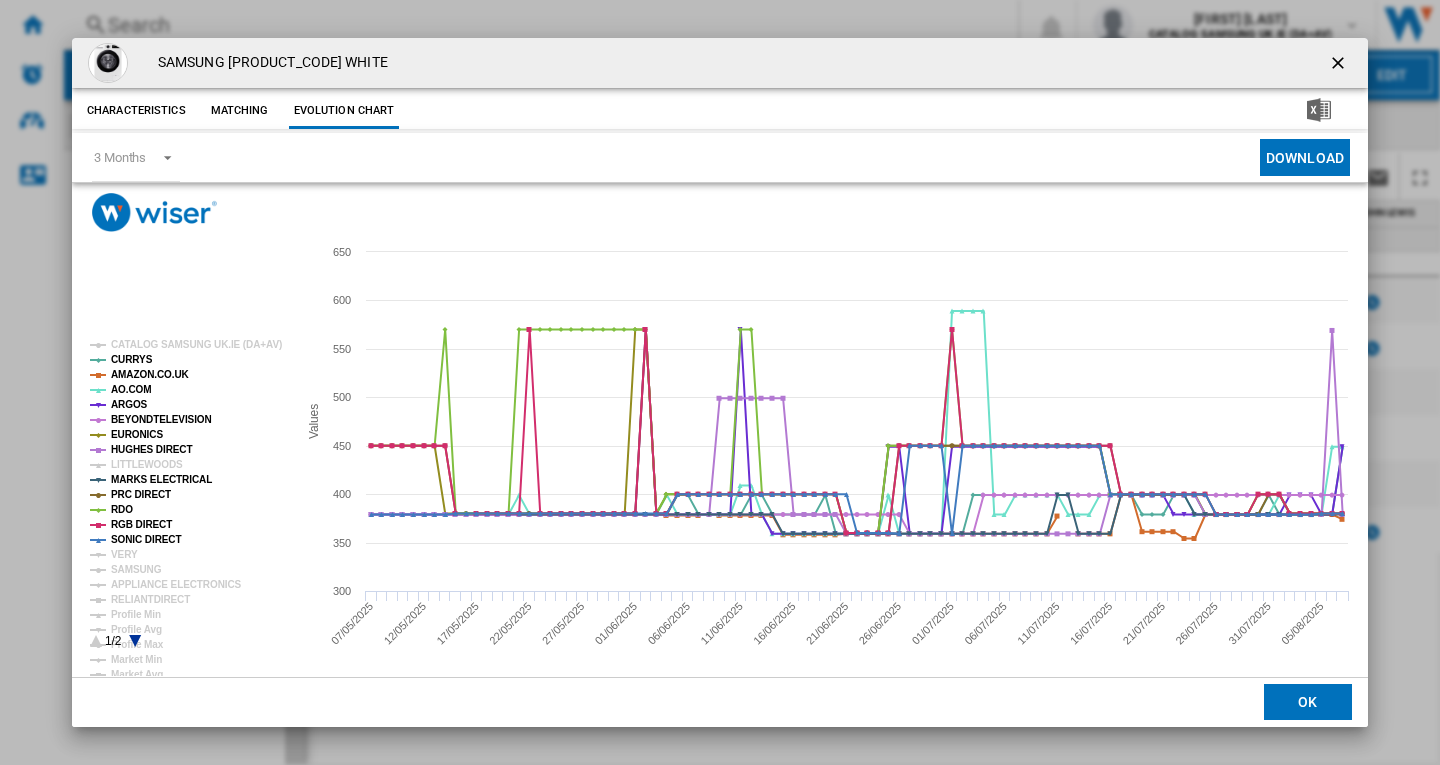 click on "VERY" 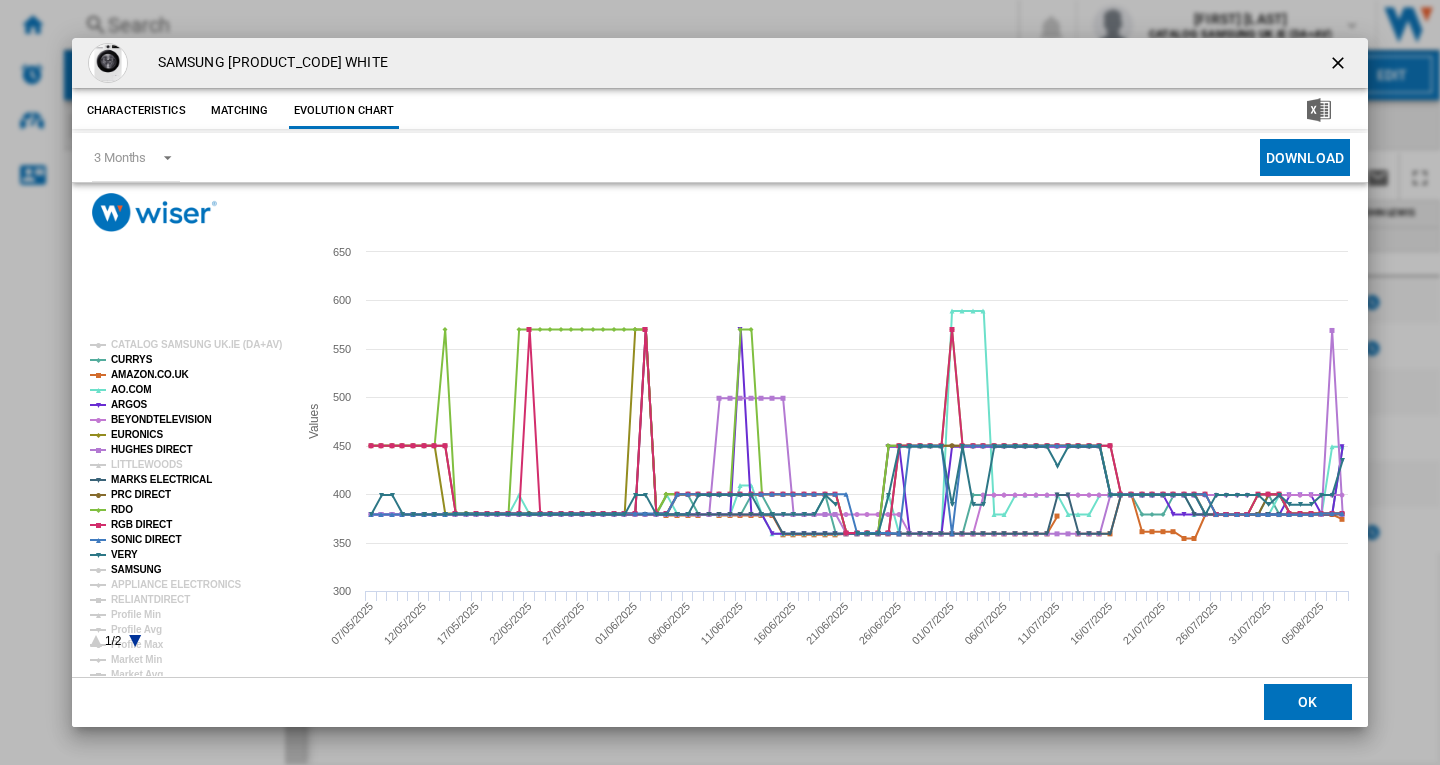 click on "SAMSUNG" 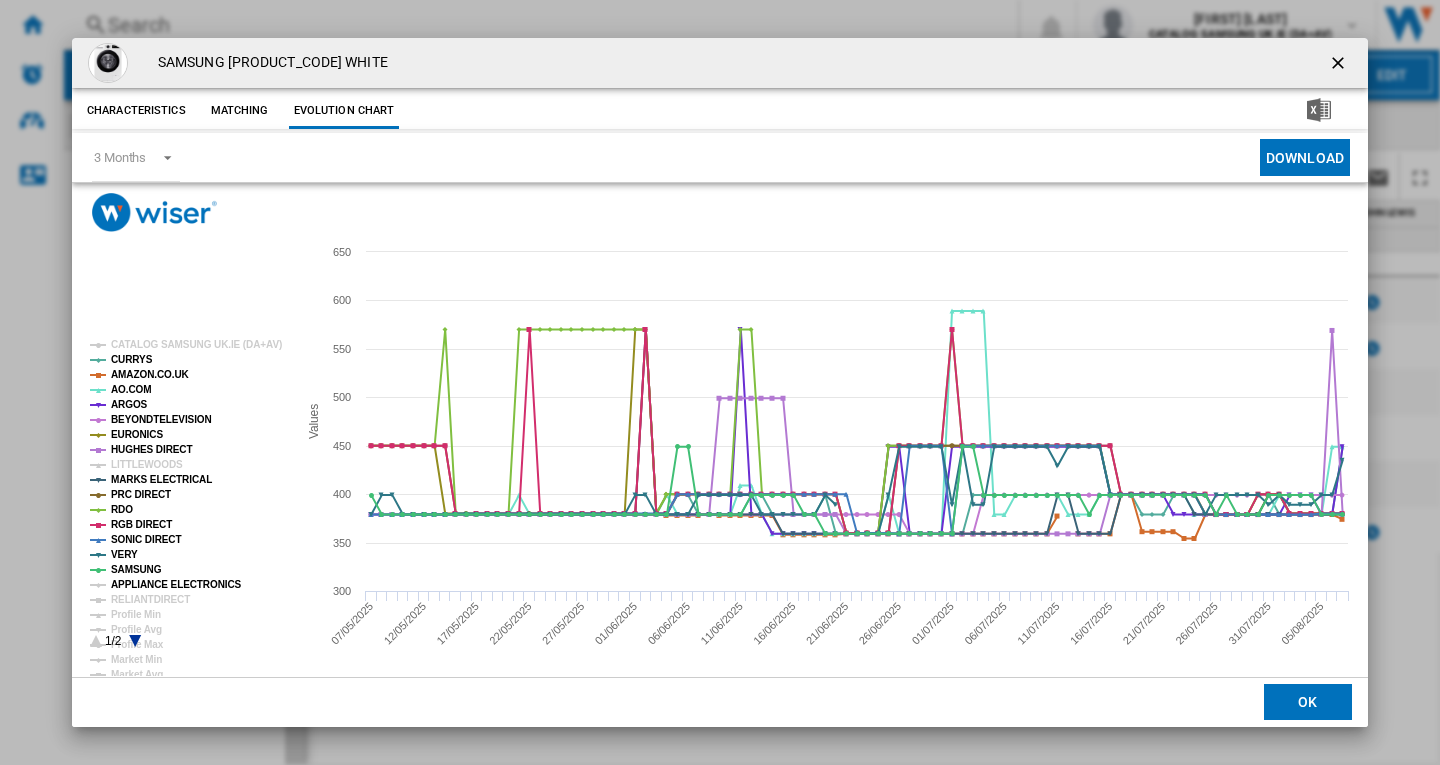 click on "APPLIANCE ELECTRONICS" 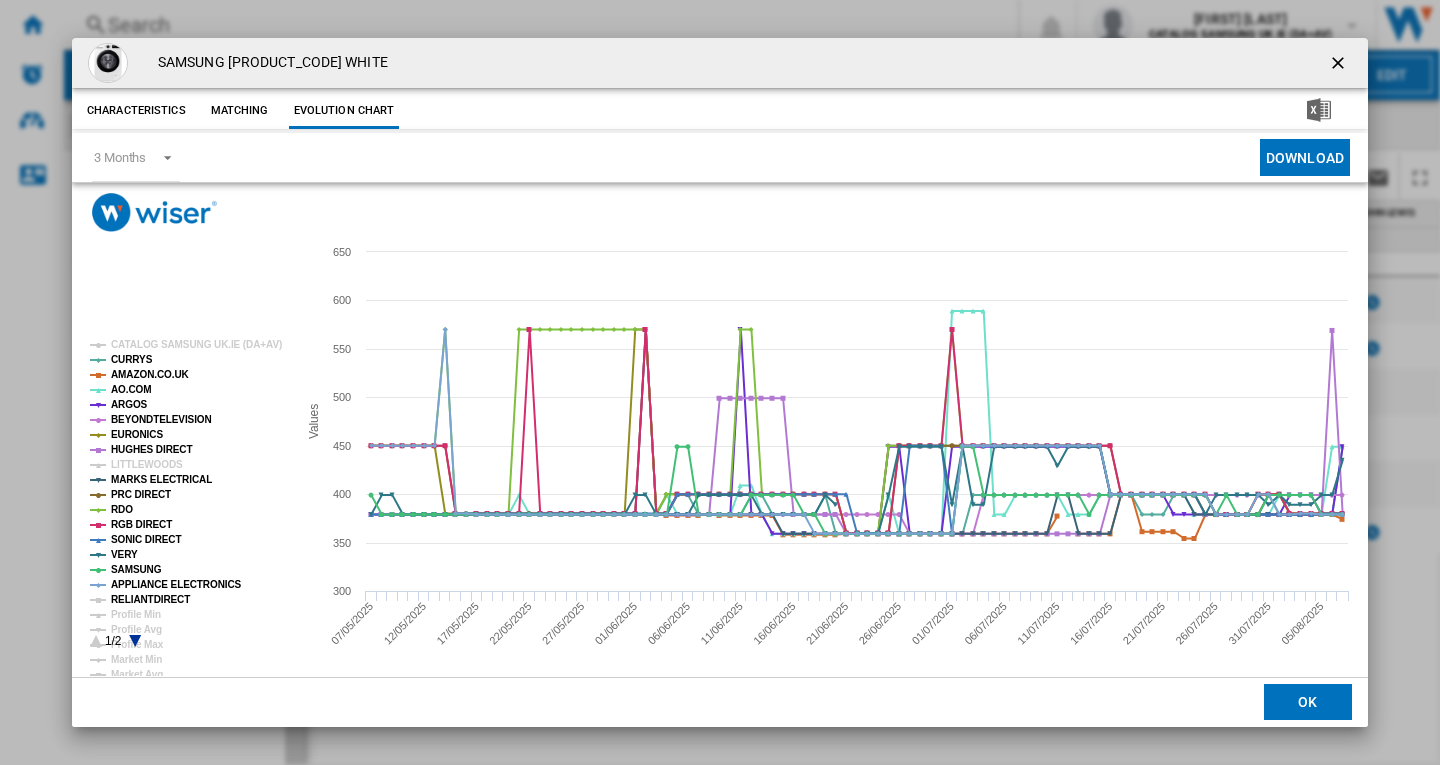 click on "RELIANTDIRECT" 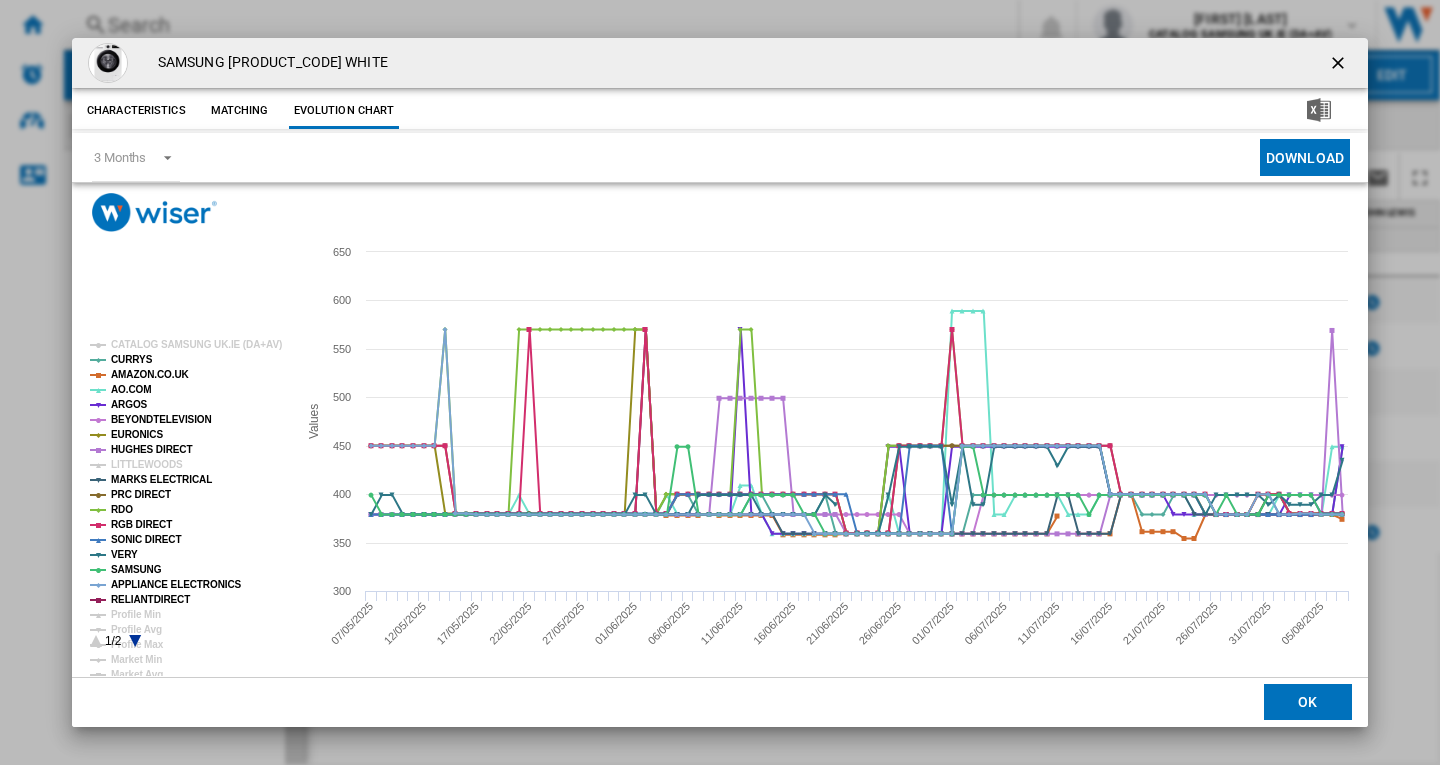 click 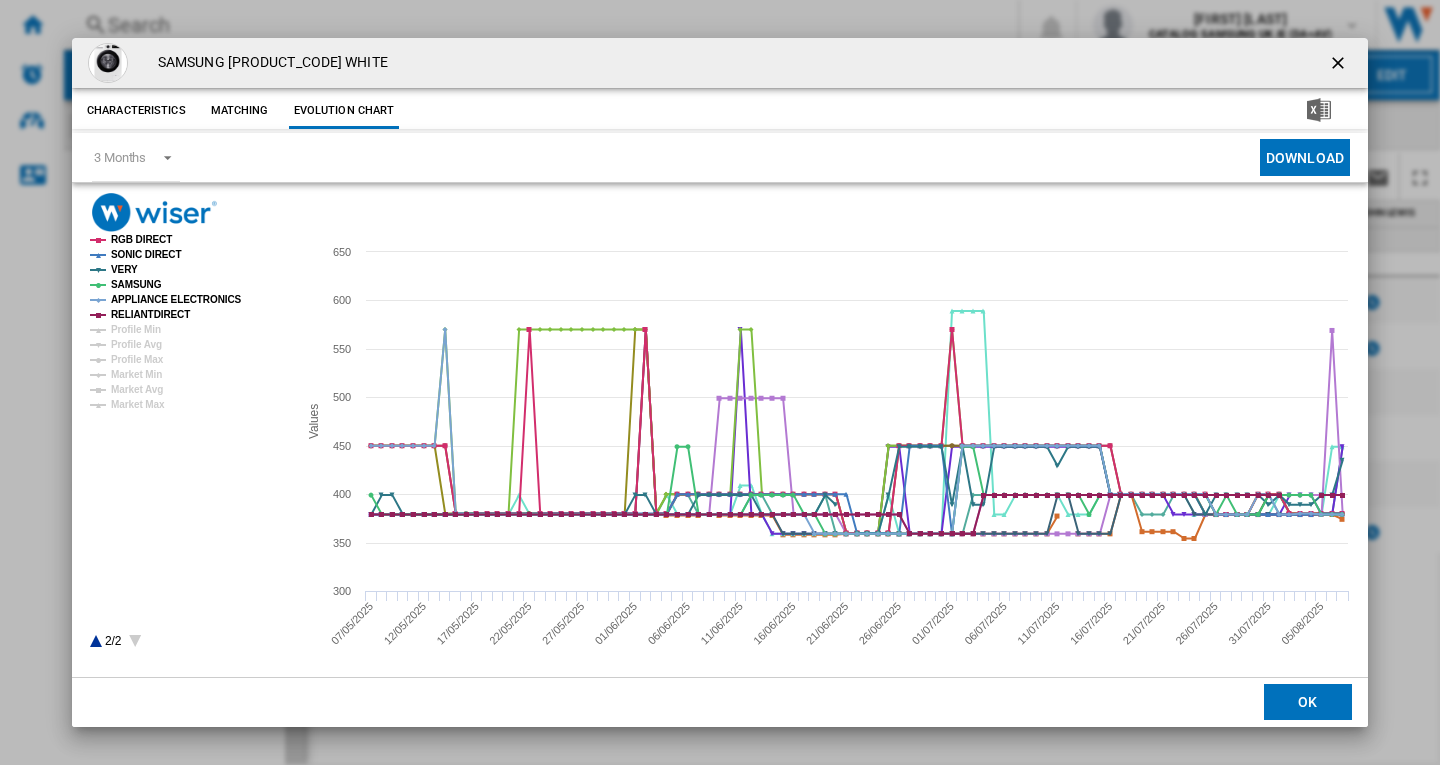 click 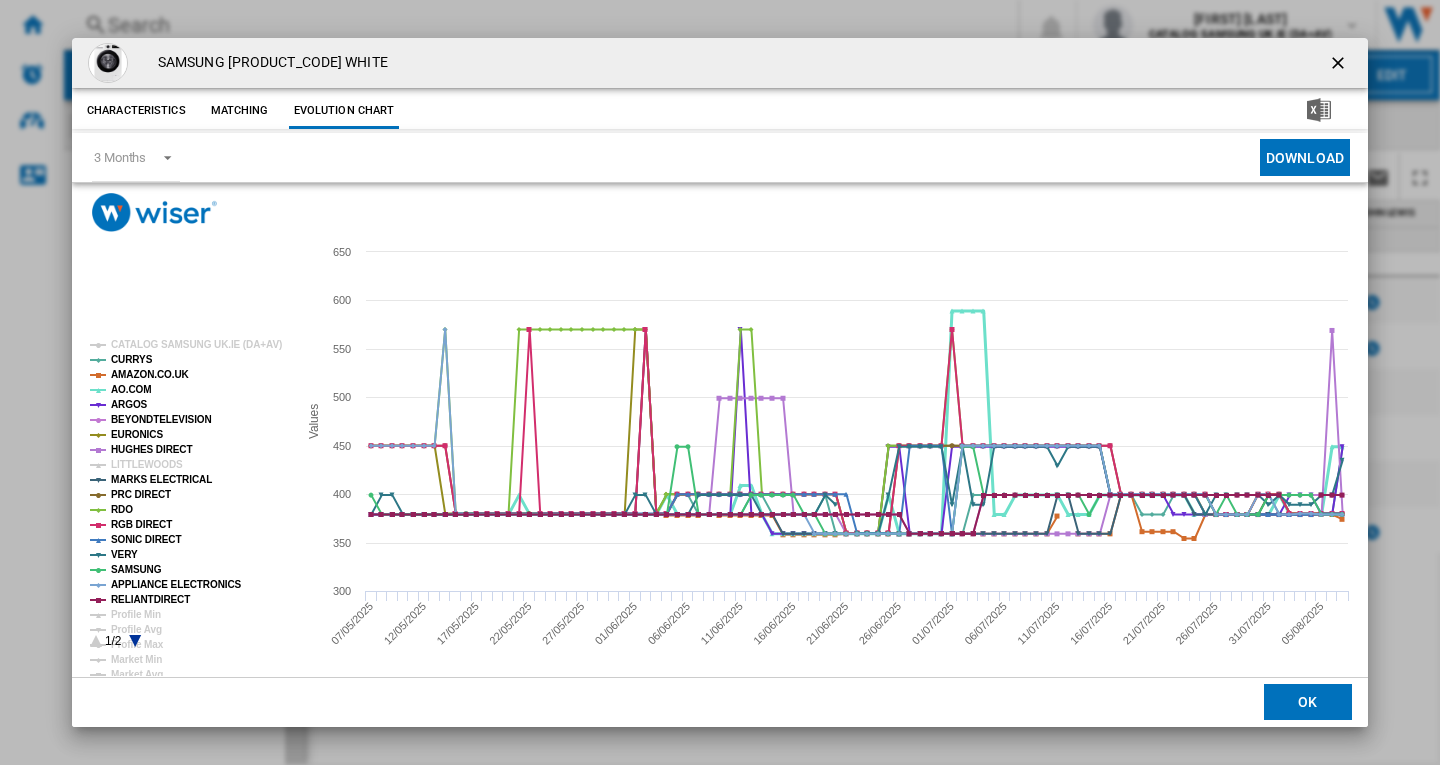 click on "AO.COM" 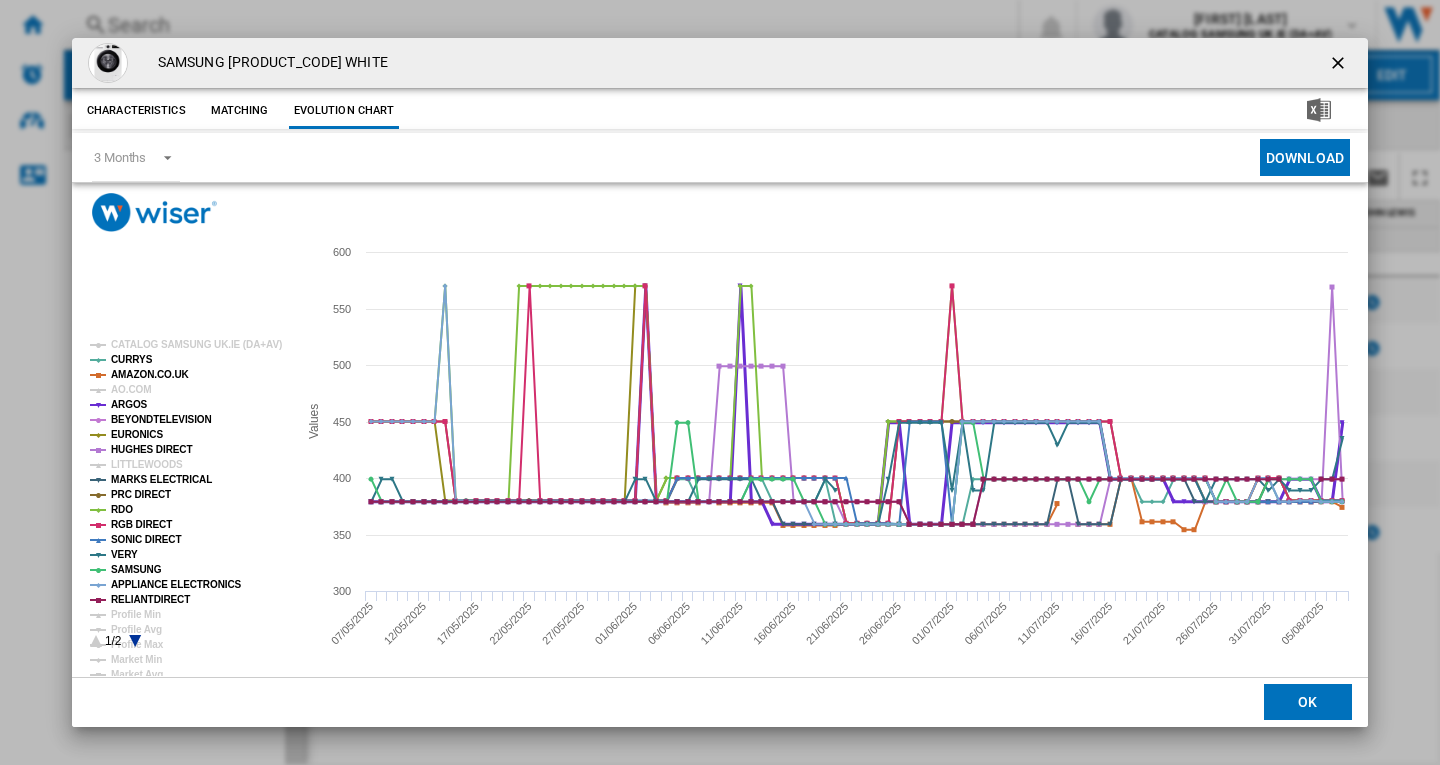 click on "ARGOS" 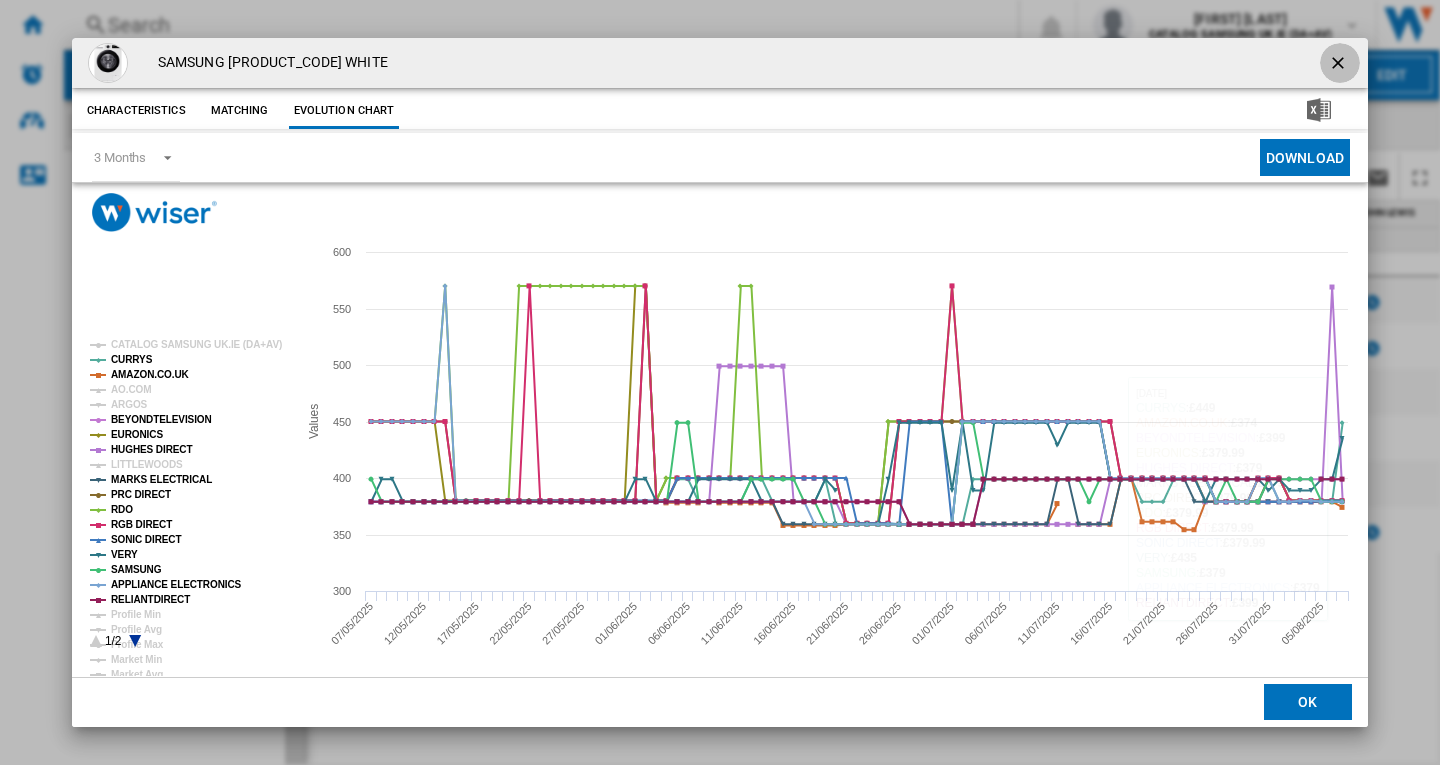 click at bounding box center [1340, 65] 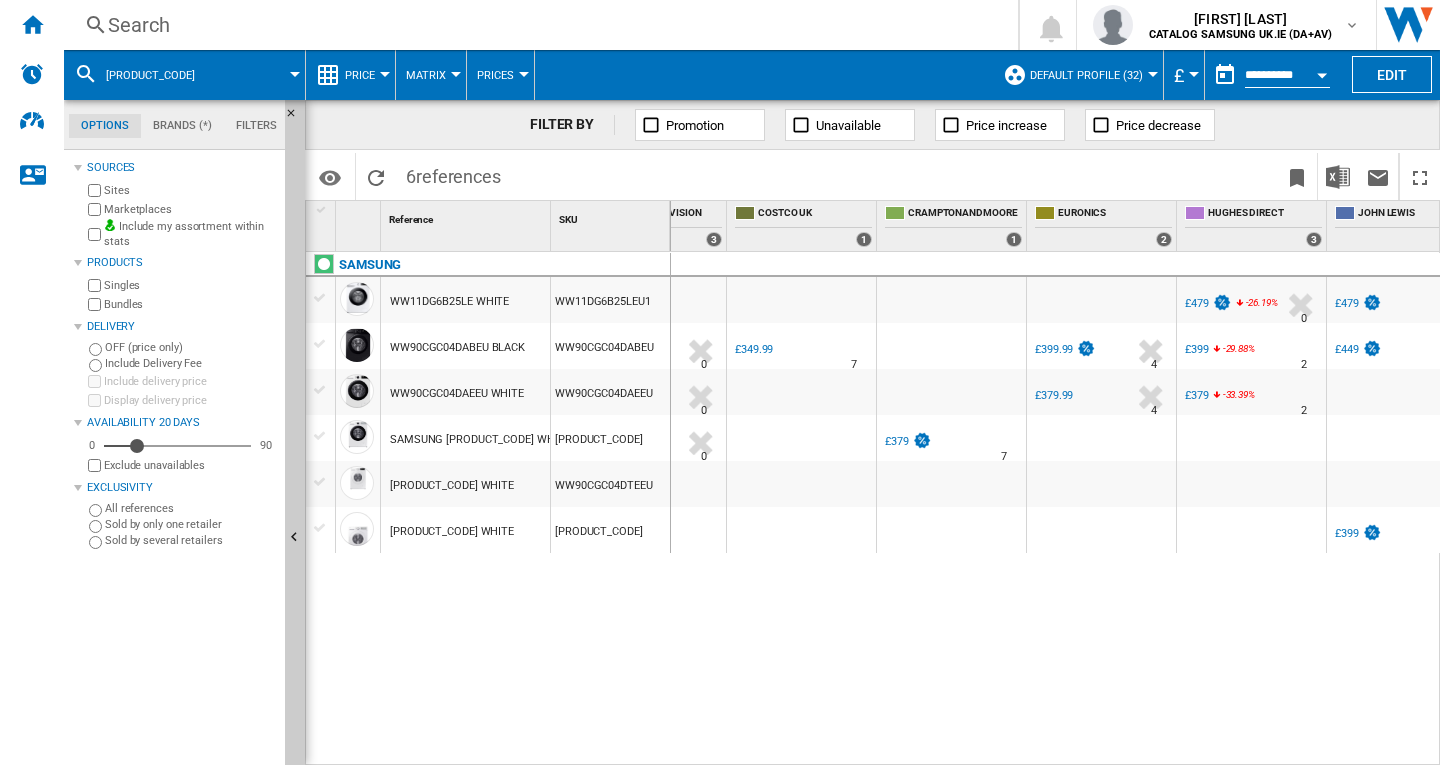 scroll, scrollTop: 0, scrollLeft: 1464, axis: horizontal 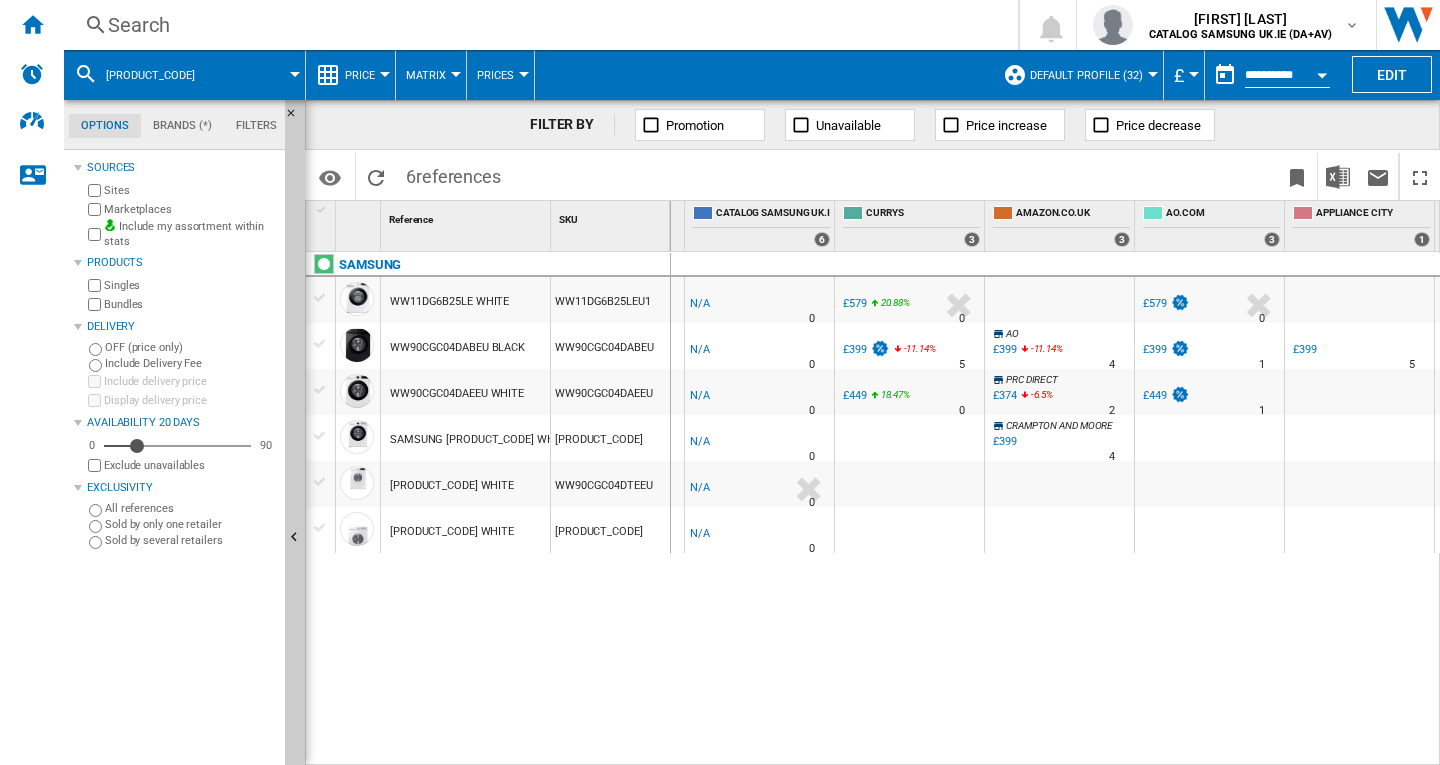 click on "£449" at bounding box center (1155, 395) 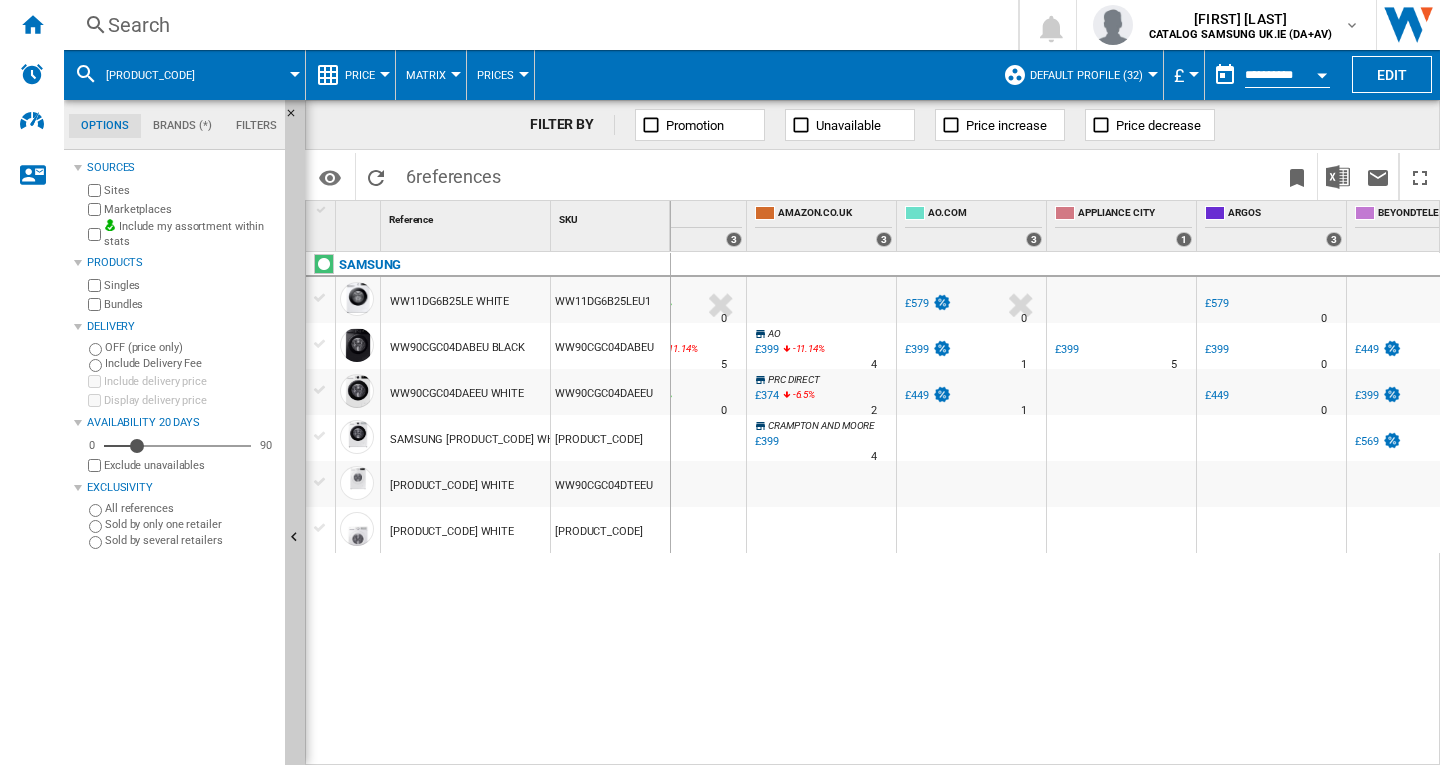 click on "£449" at bounding box center [1217, 395] 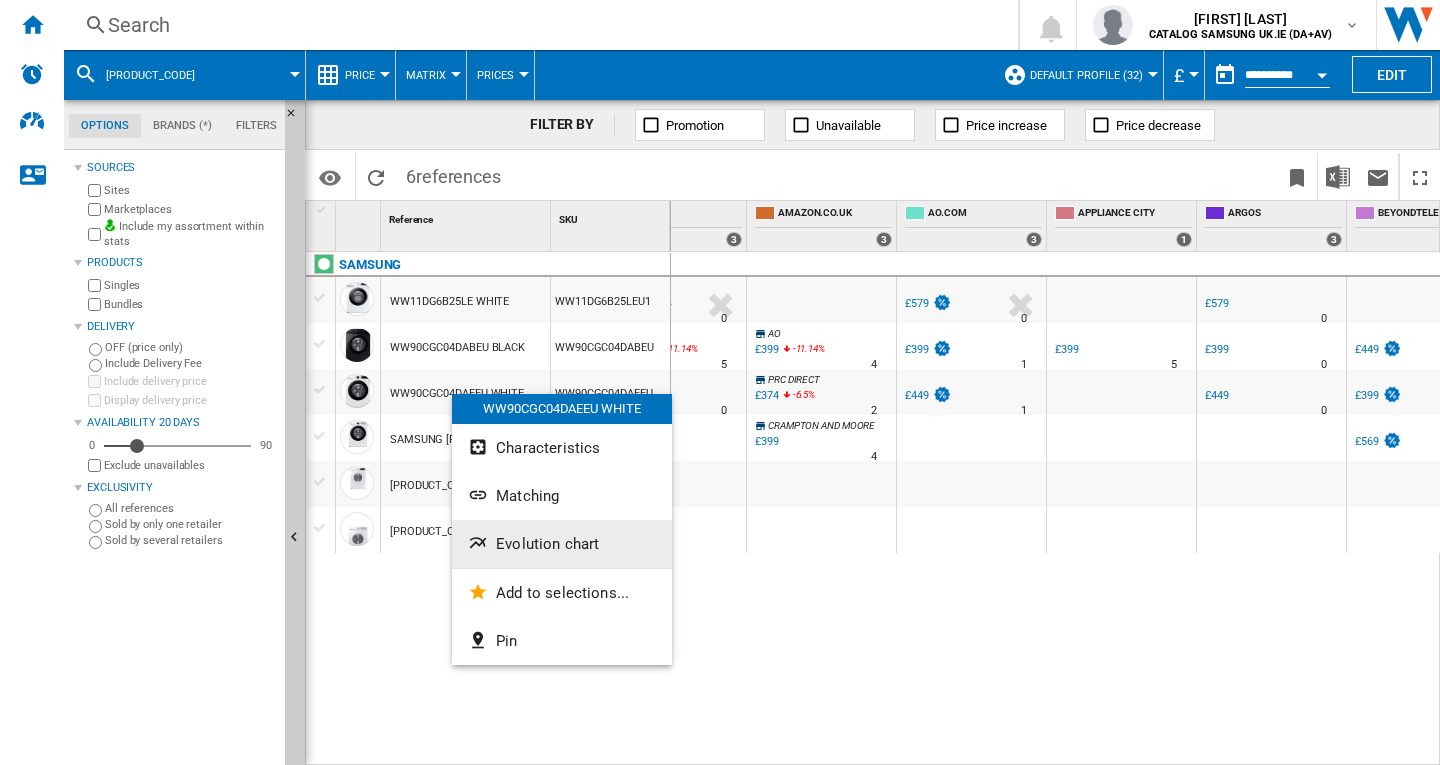 click on "Evolution chart" at bounding box center [547, 544] 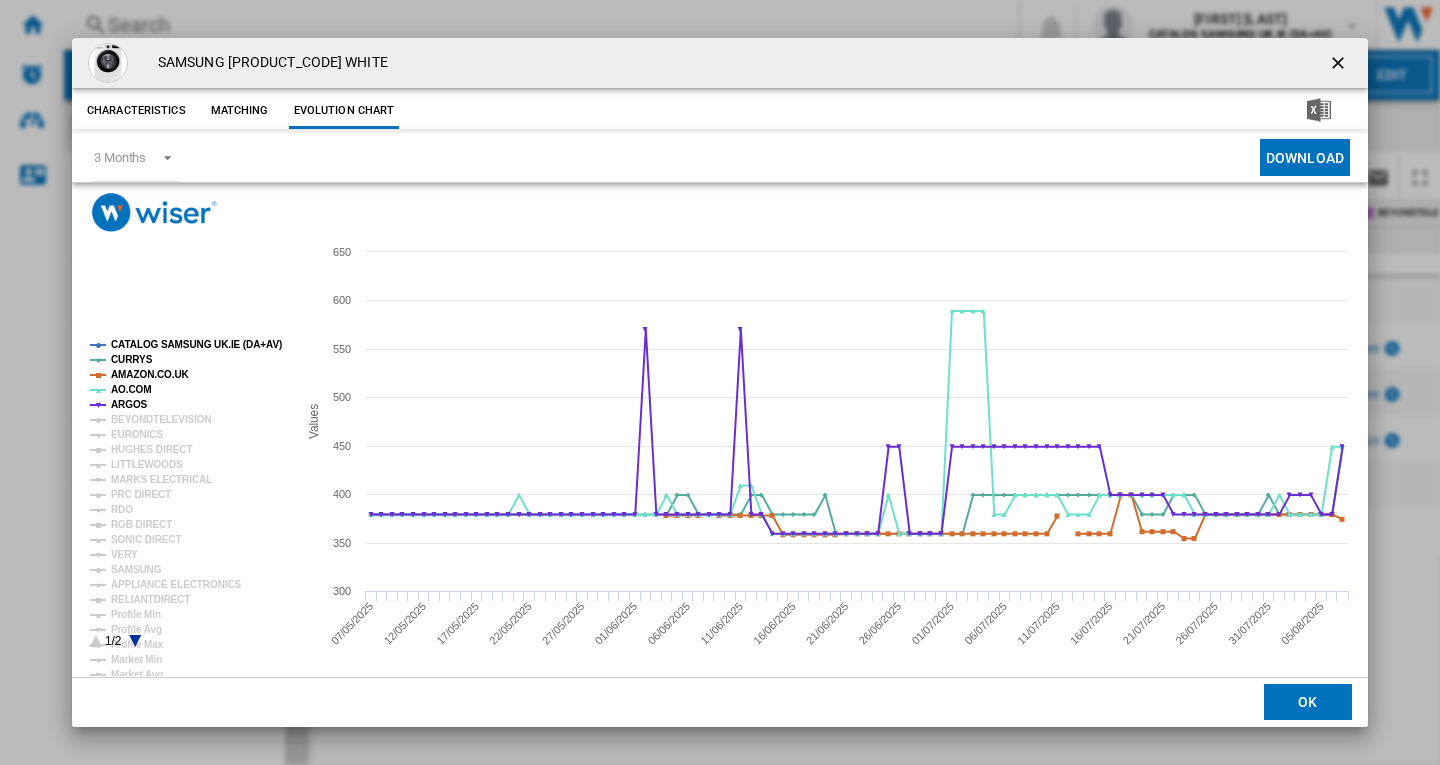 click on "CATALOG SAMSUNG UK.IE (DA+AV)" 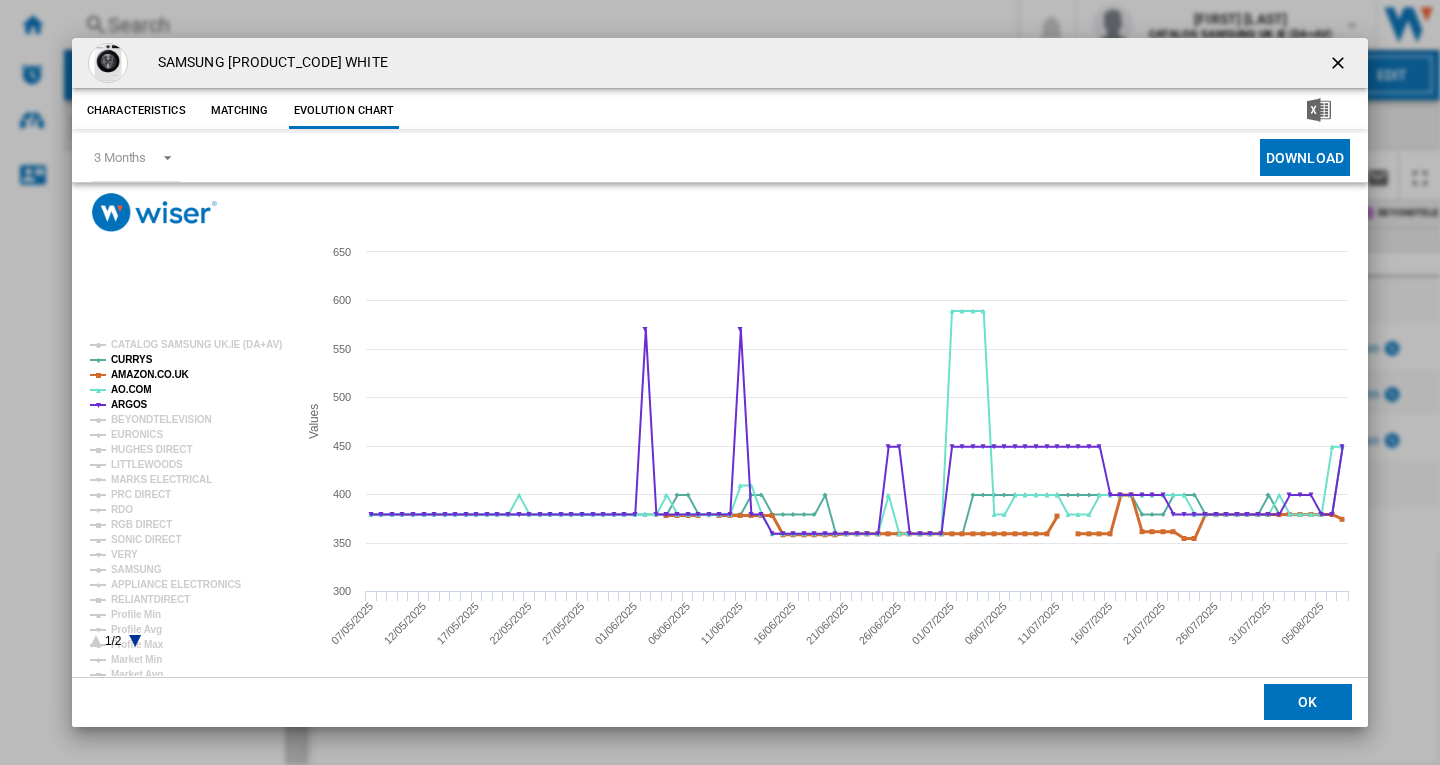 click on "AMAZON.CO.UK" 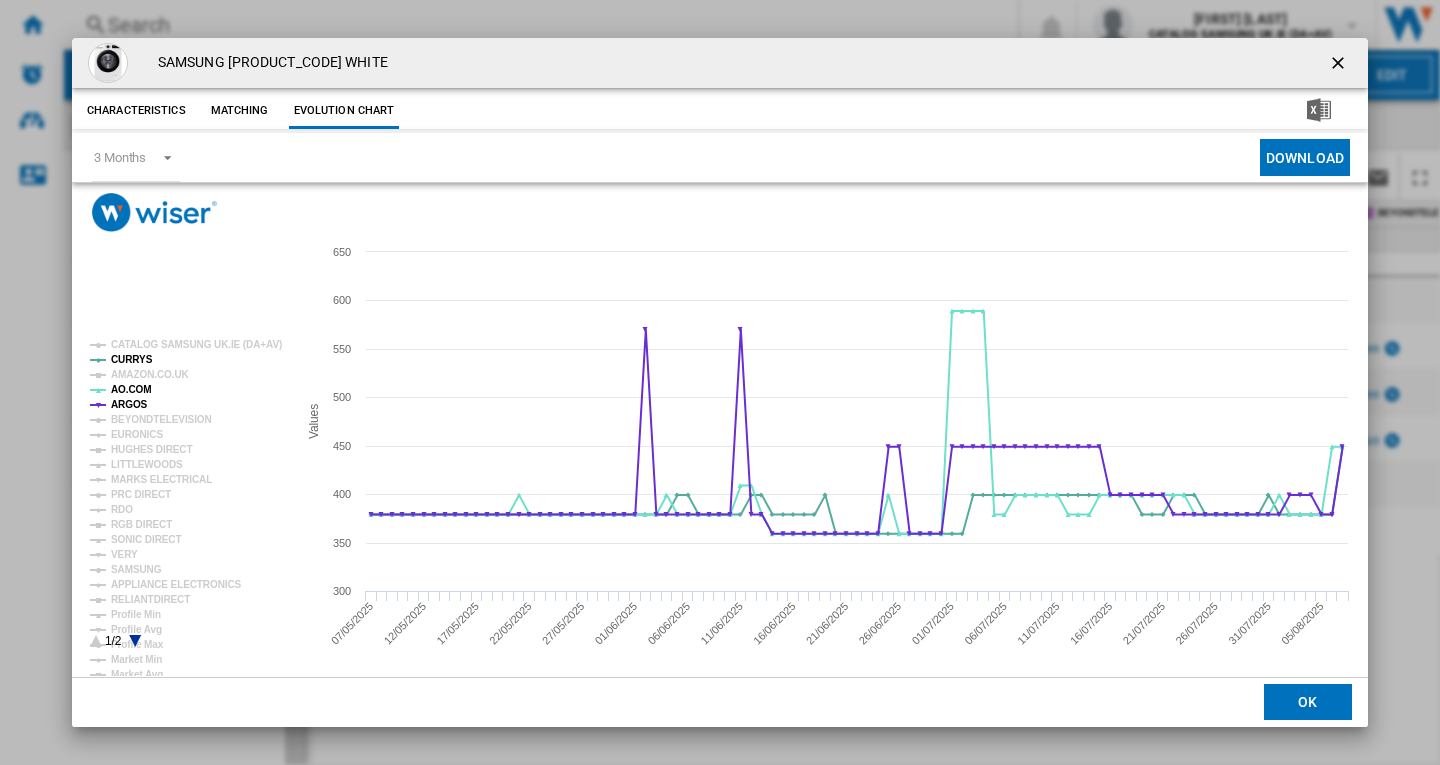 click on "AMAZON.CO.UK" 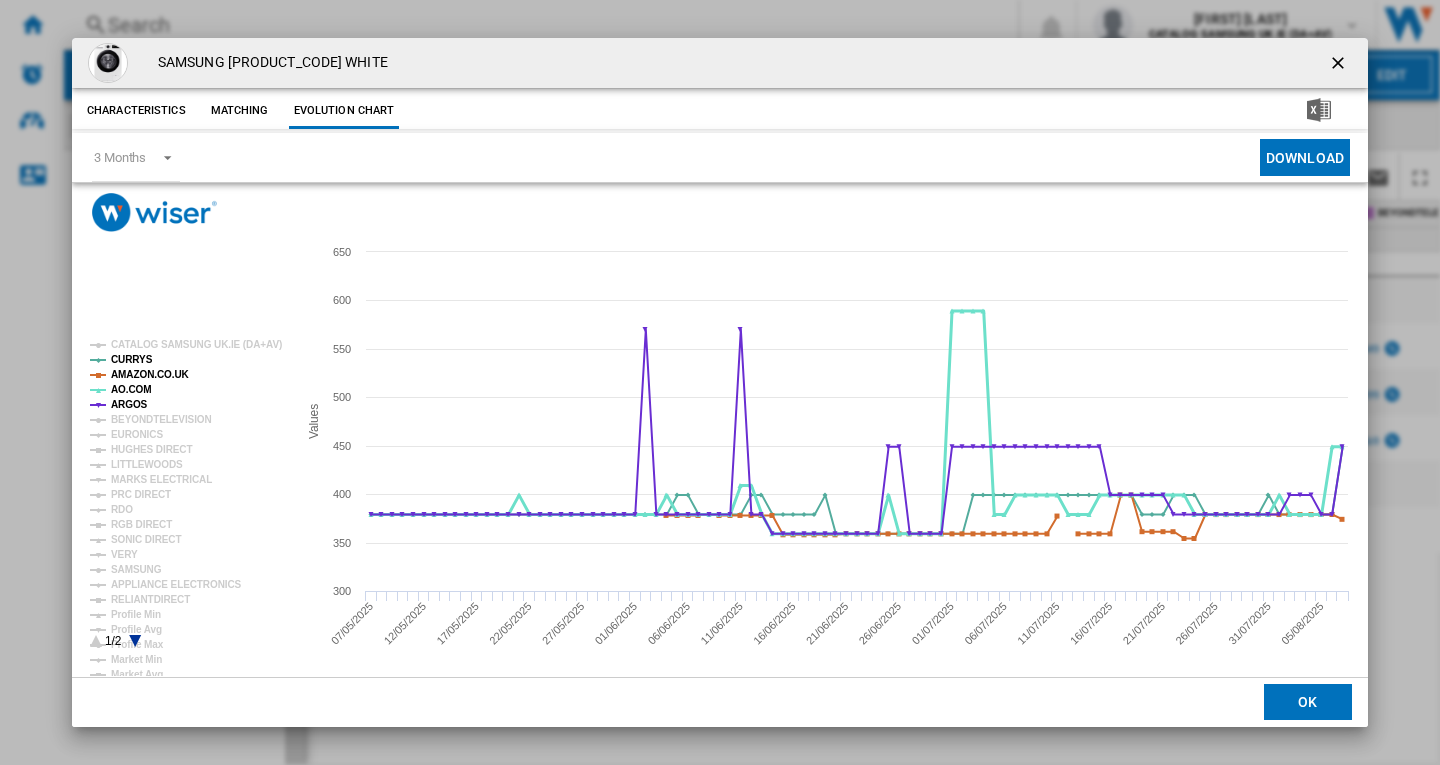 click on "AO.COM" 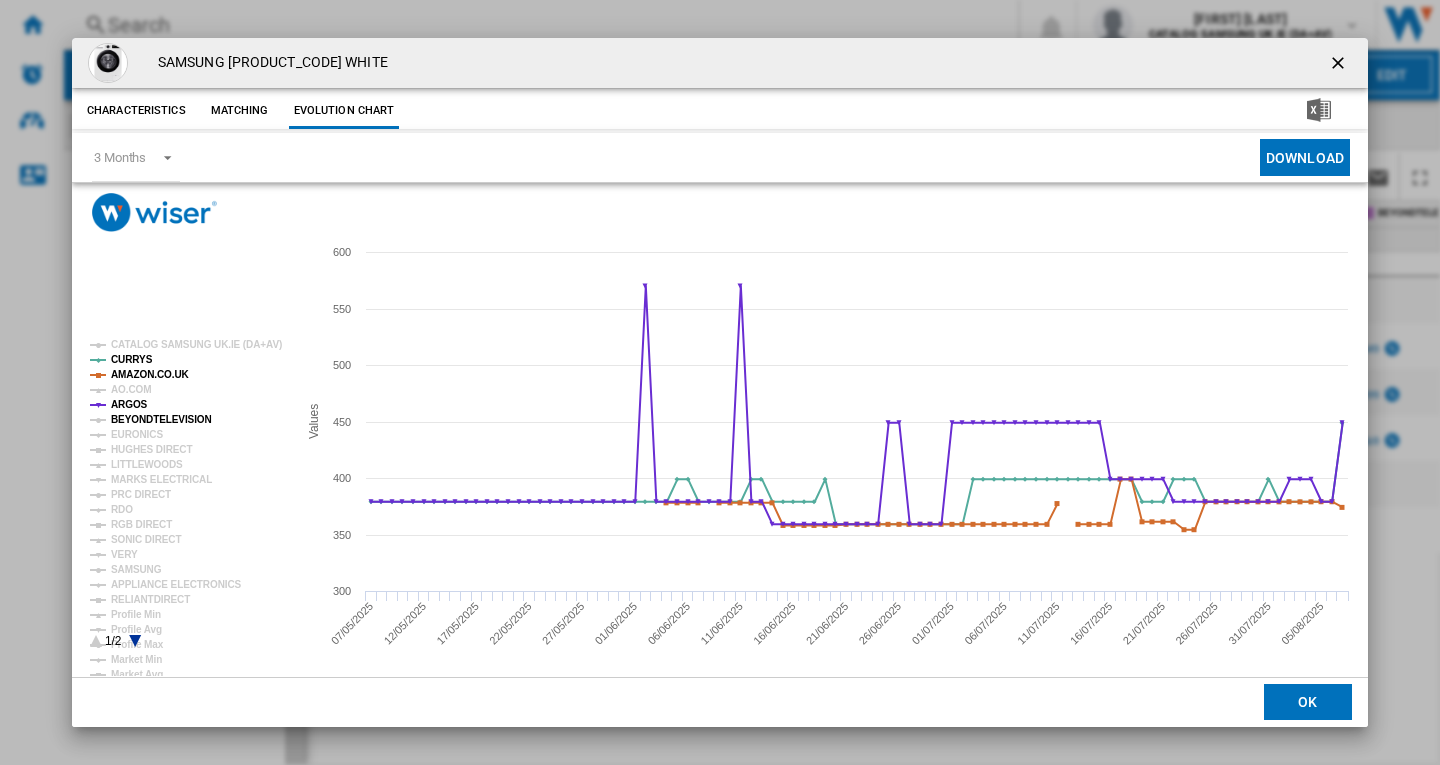 click on "BEYONDTELEVISION" 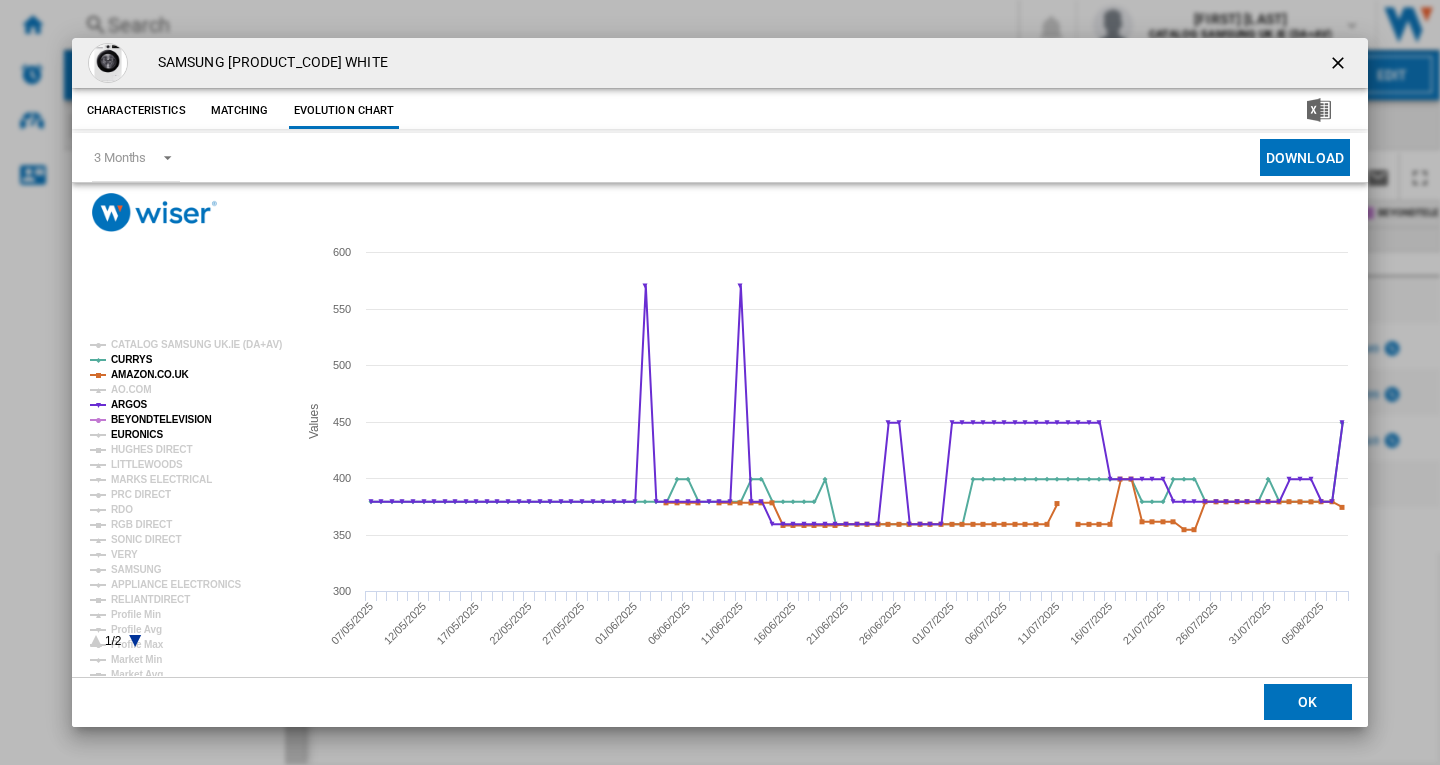 click on "EURONICS" 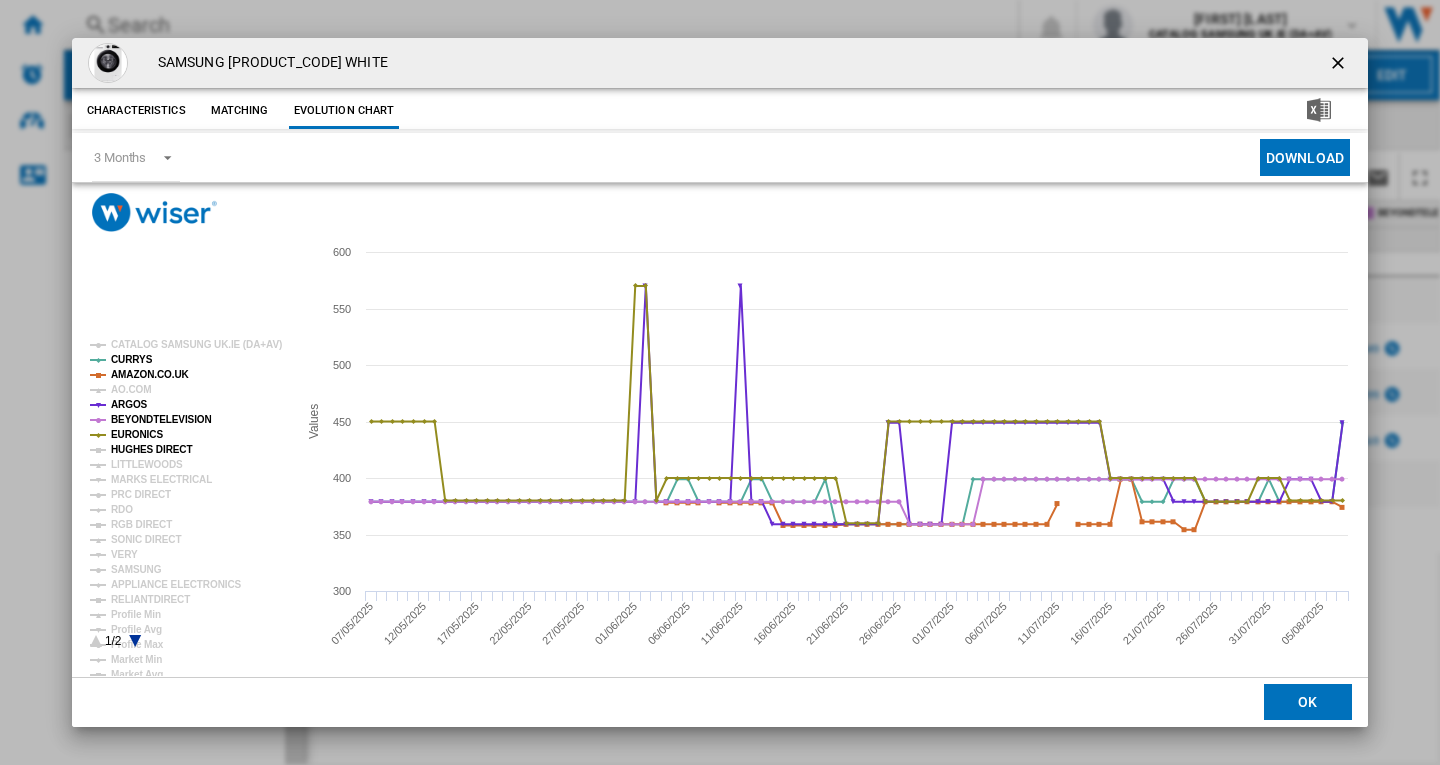 click on "HUGHES DIRECT" 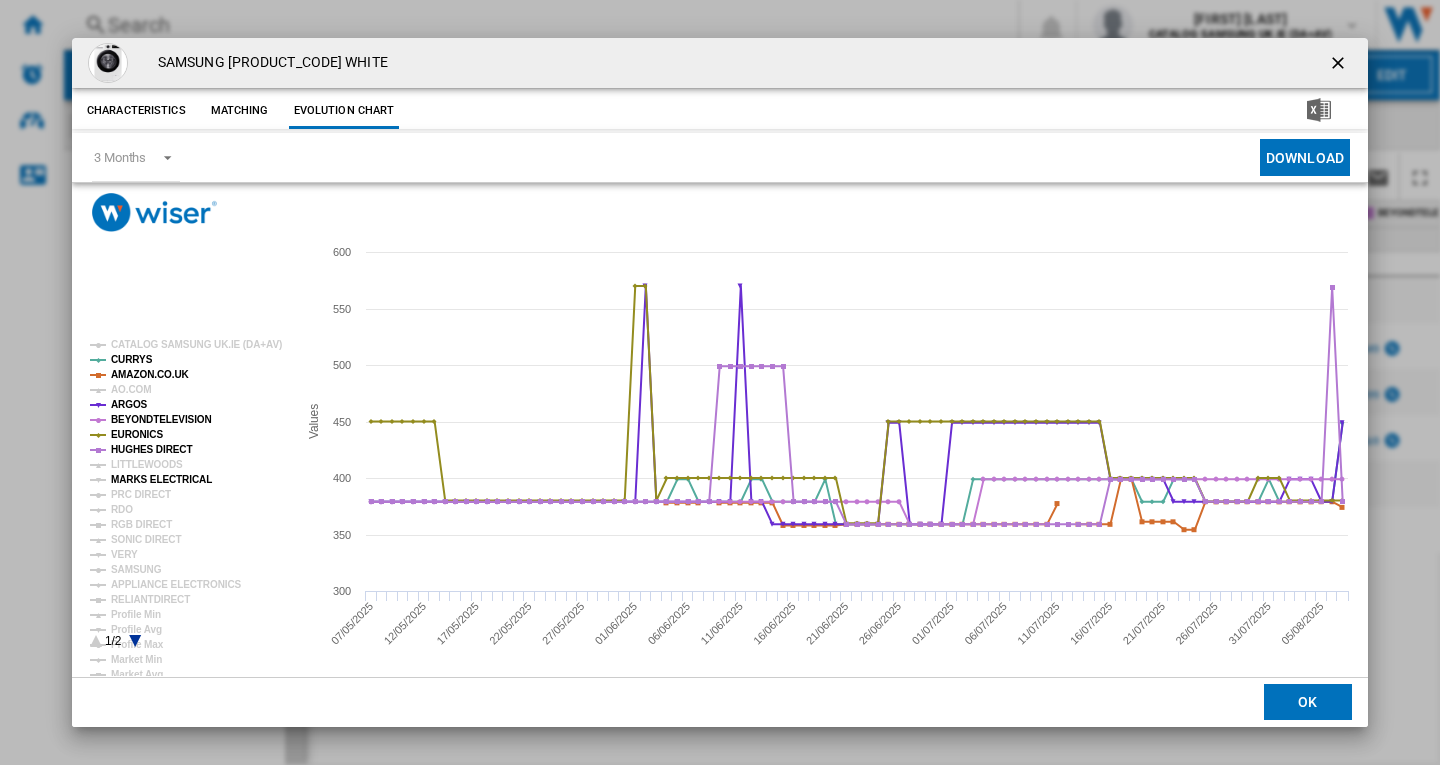 click on "MARKS ELECTRICAL" 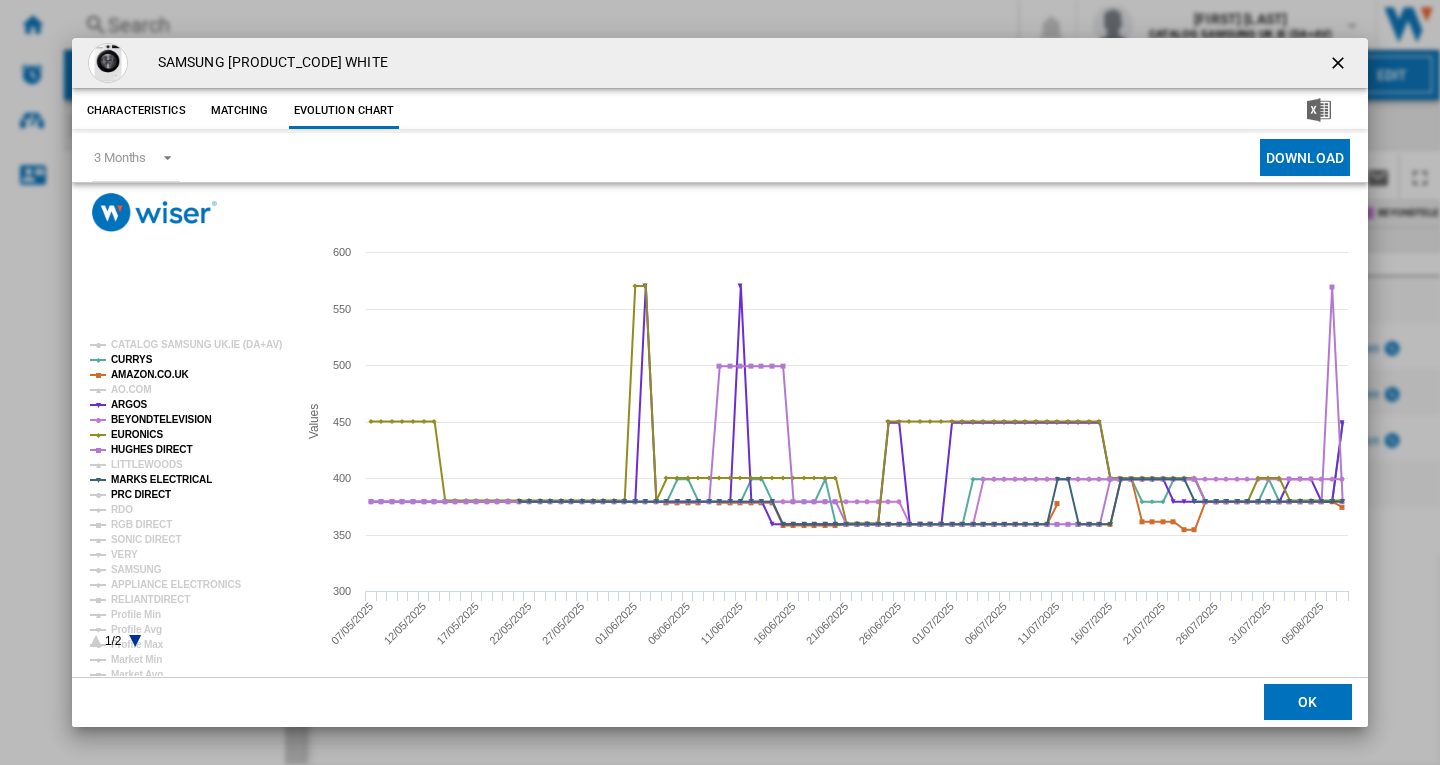 click on "PRC DIRECT" 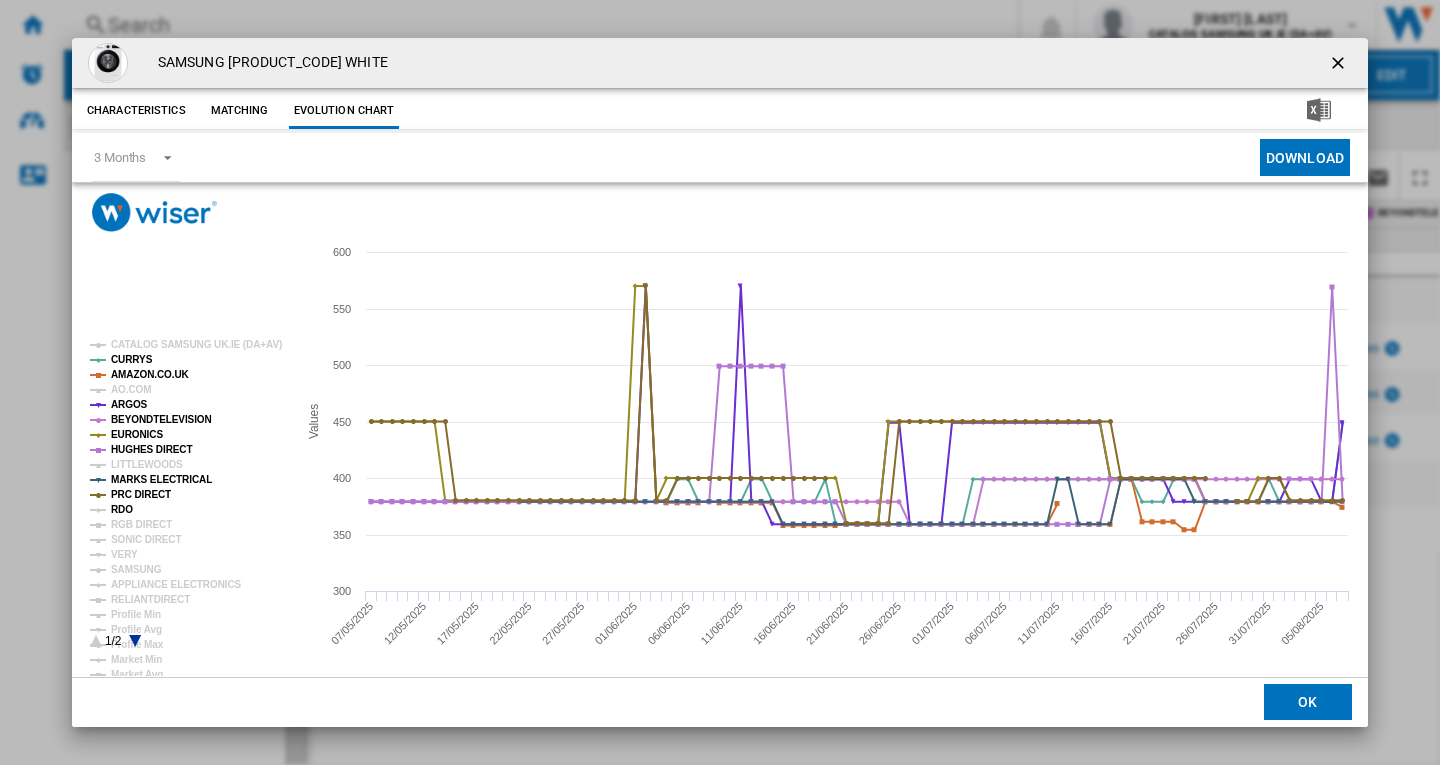 click on "RDO" 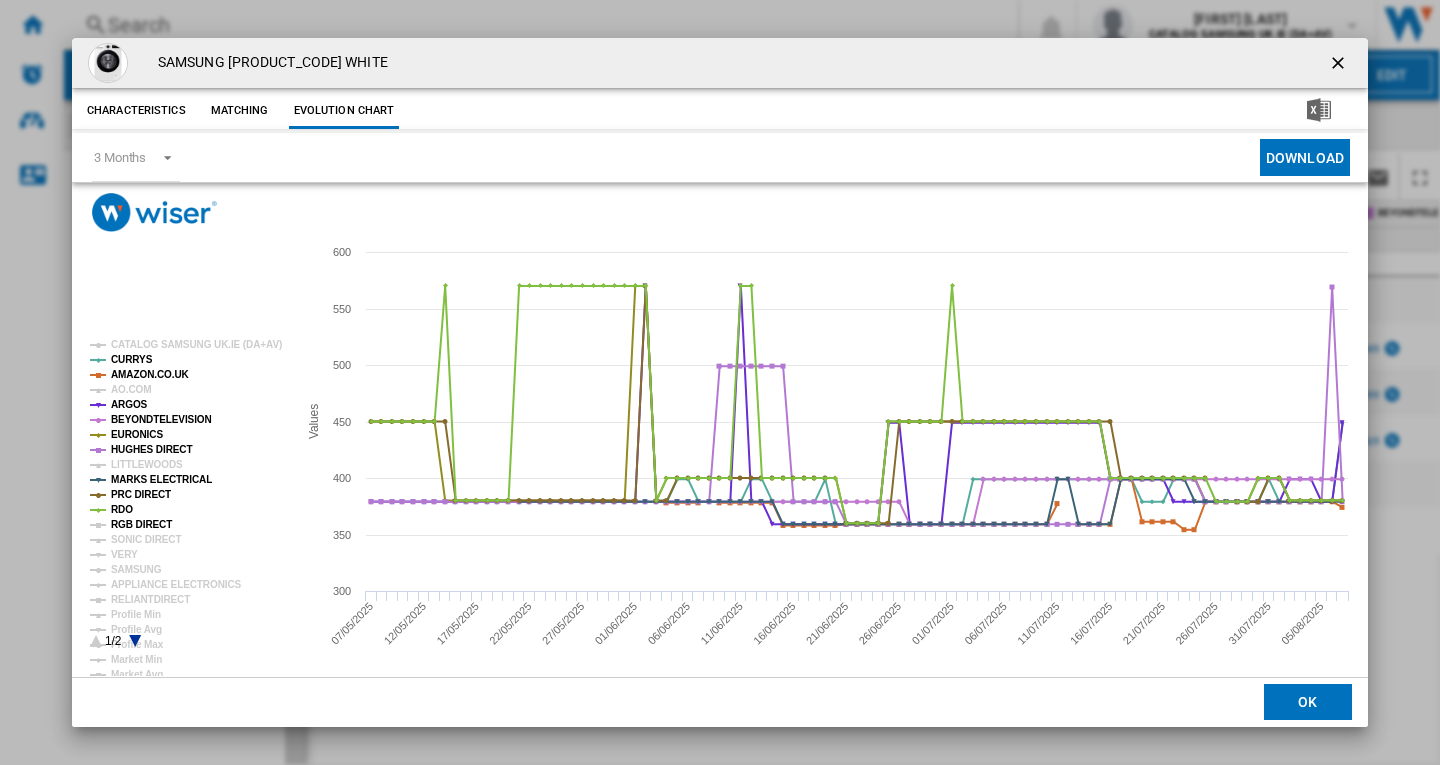 click on "RGB DIRECT" 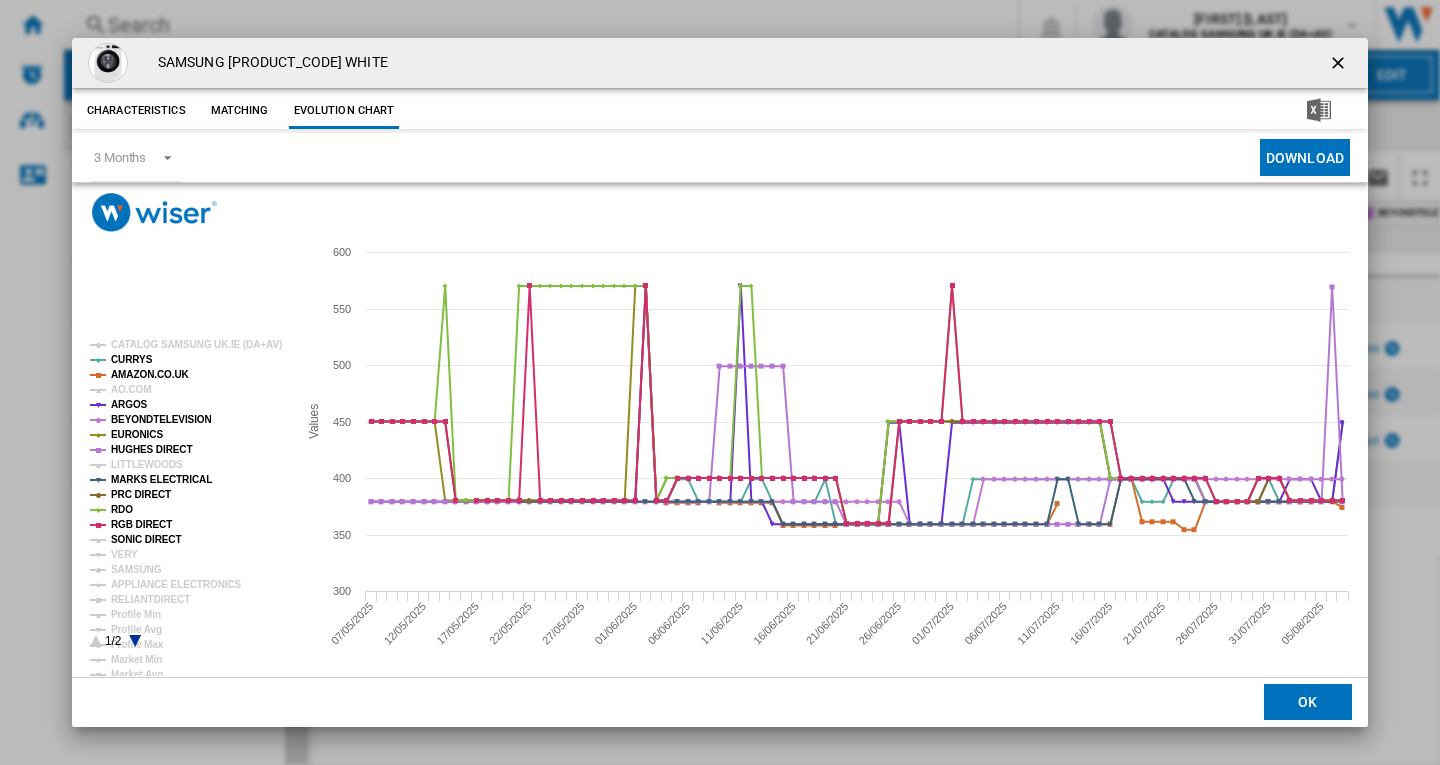 click on "SONIC DIRECT" 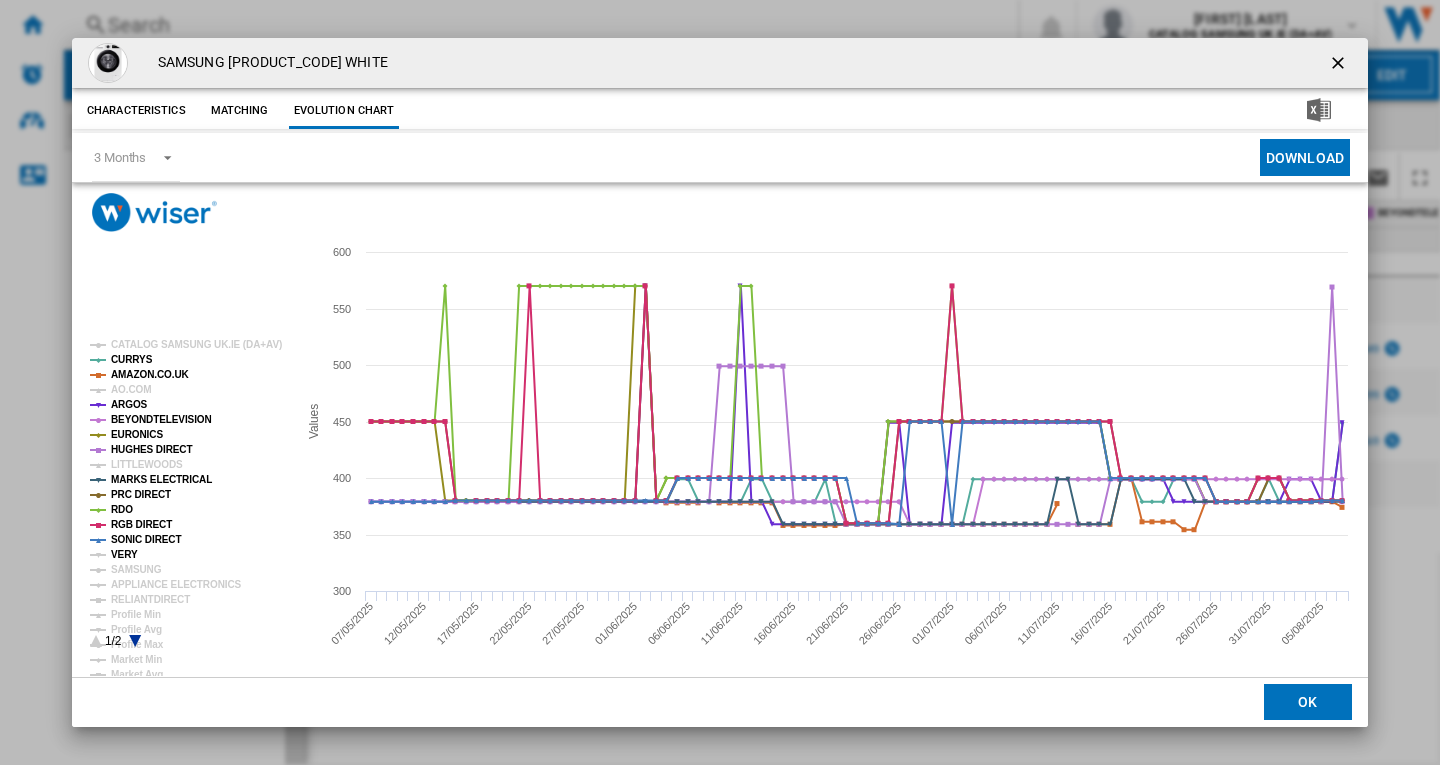 click on "VERY" 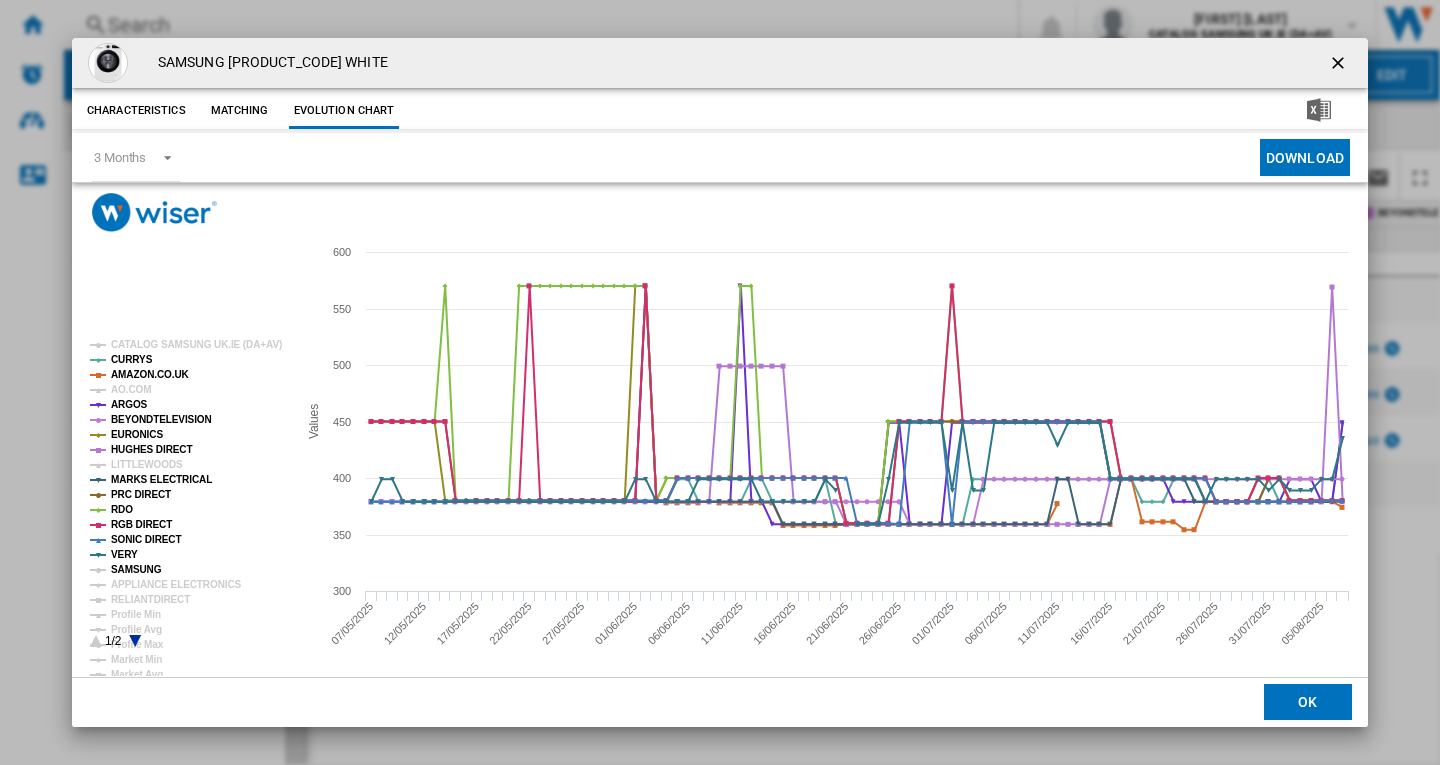 click on "SAMSUNG" 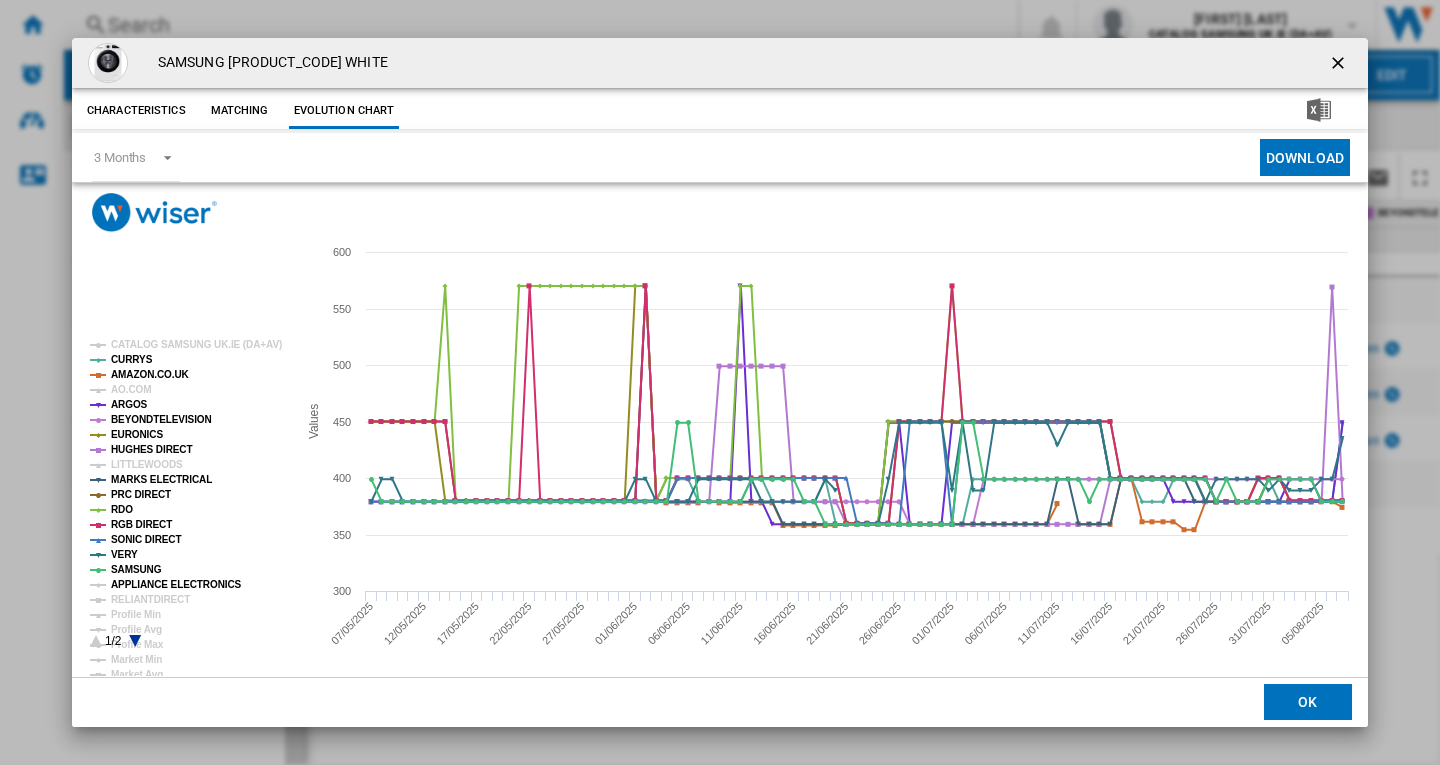 click on "APPLIANCE ELECTRONICS" 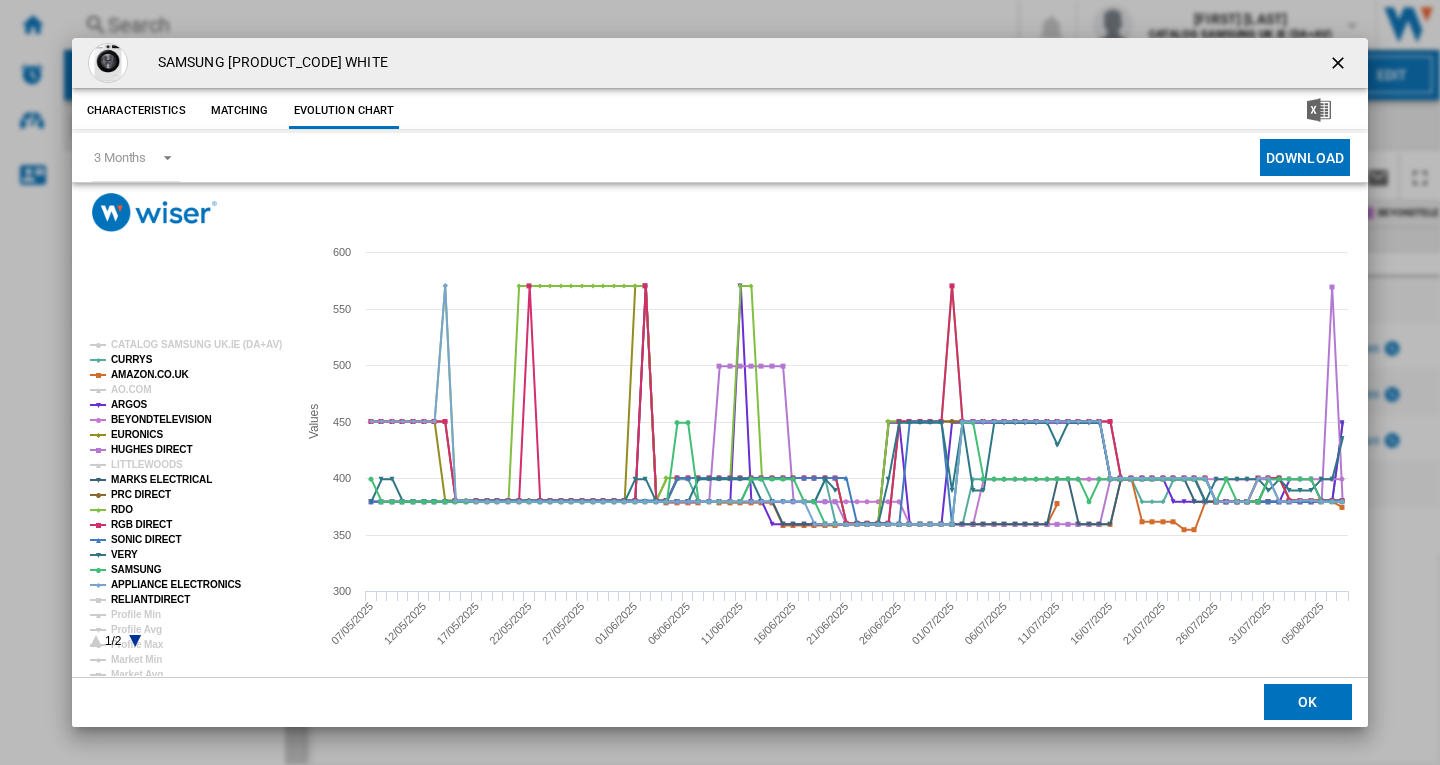click on "RELIANTDIRECT" 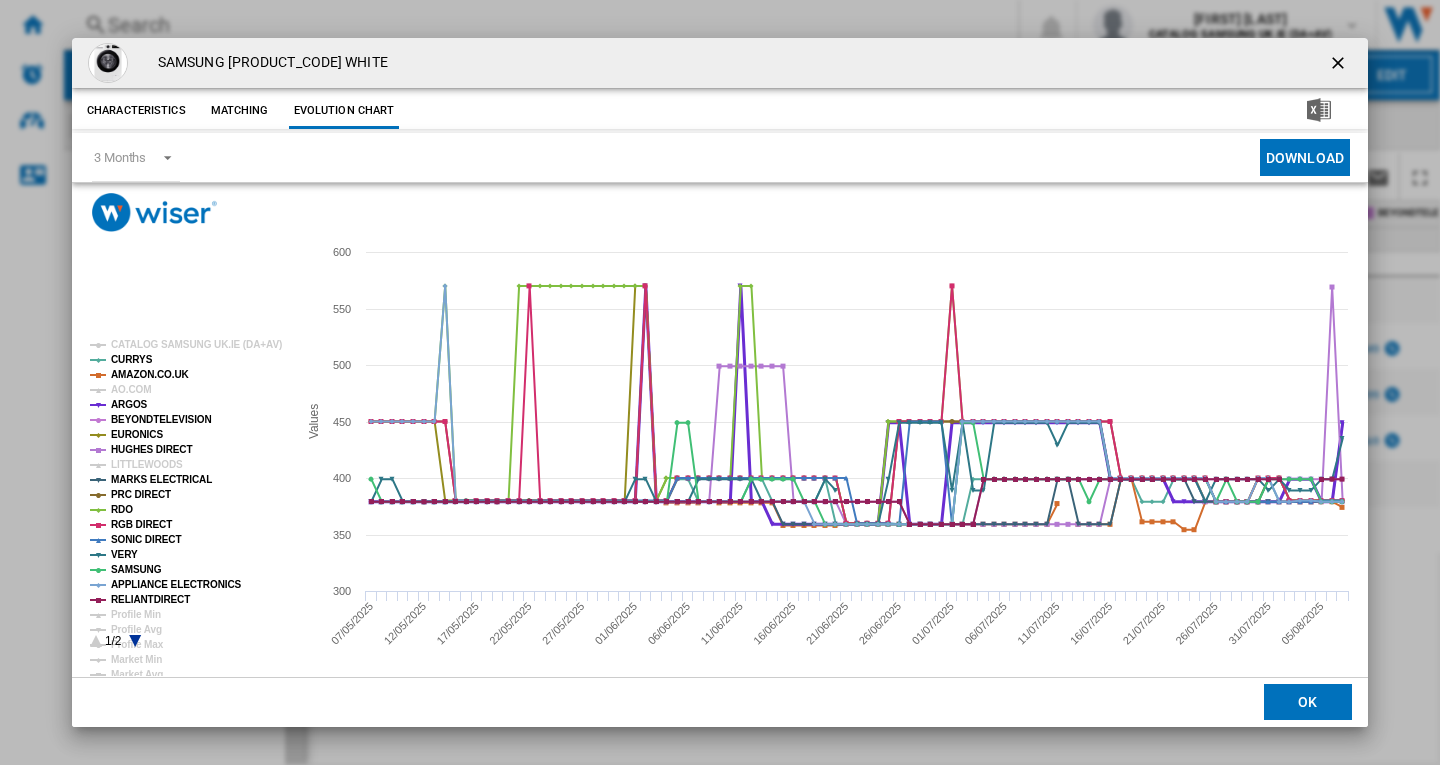 click on "ARGOS" 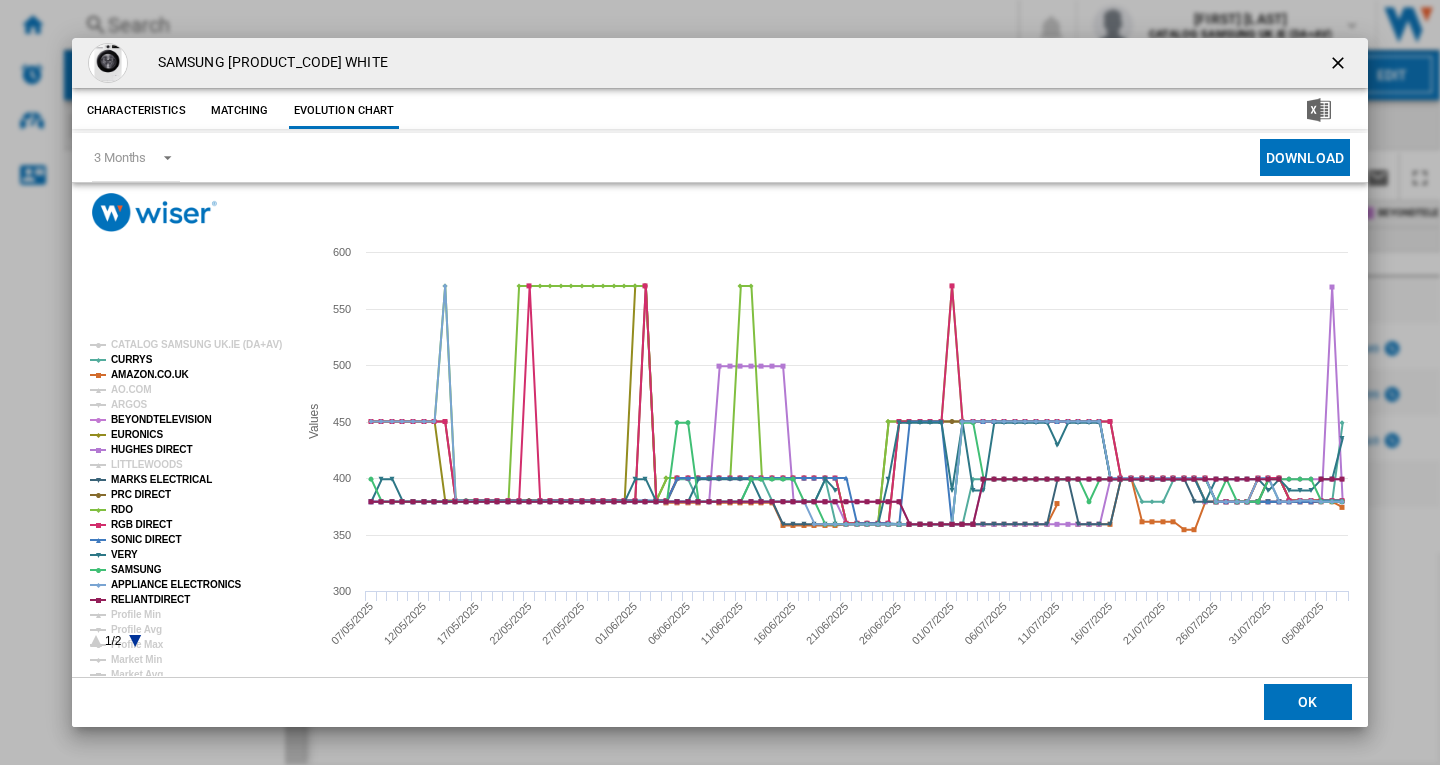 type 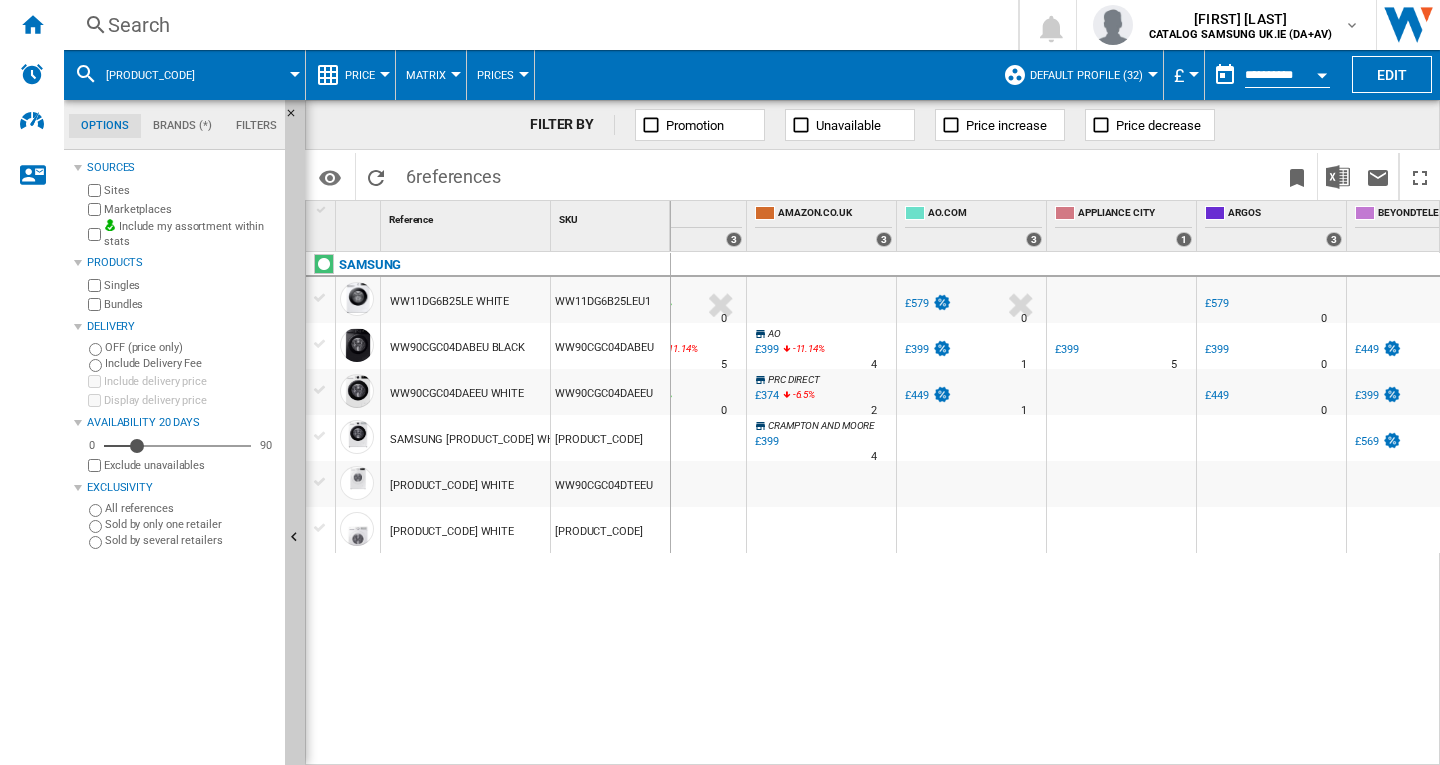 click on "Search" at bounding box center [537, 25] 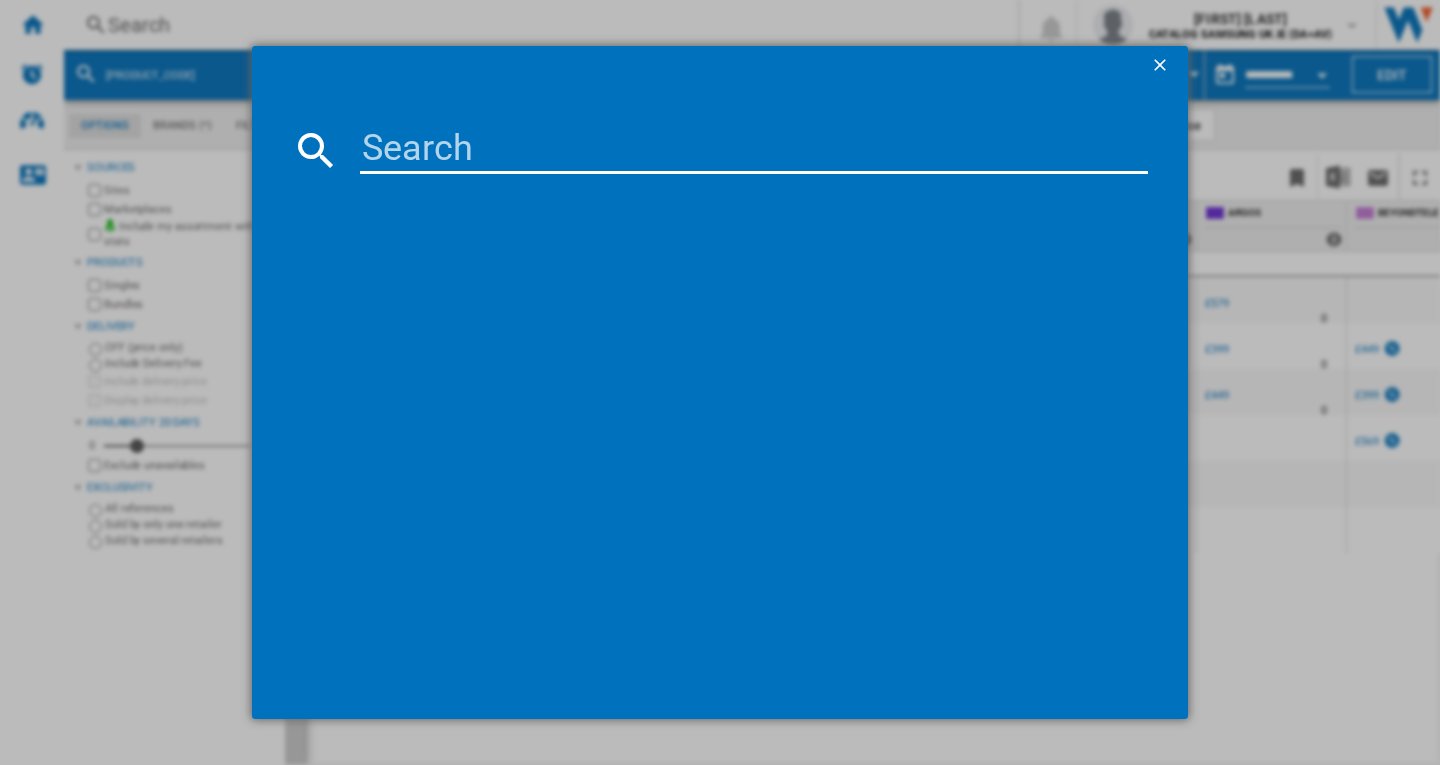 click at bounding box center [754, 150] 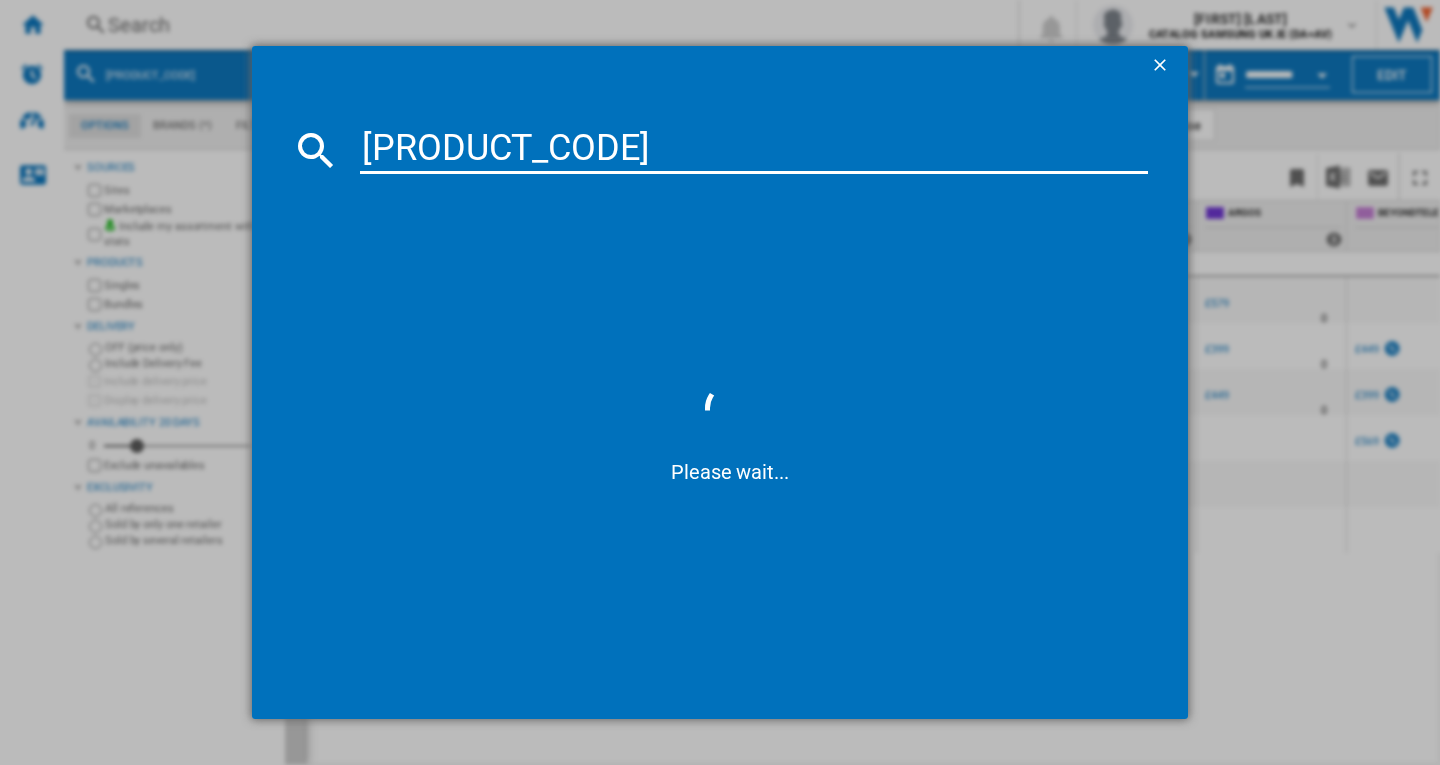 type on "ww11dg5" 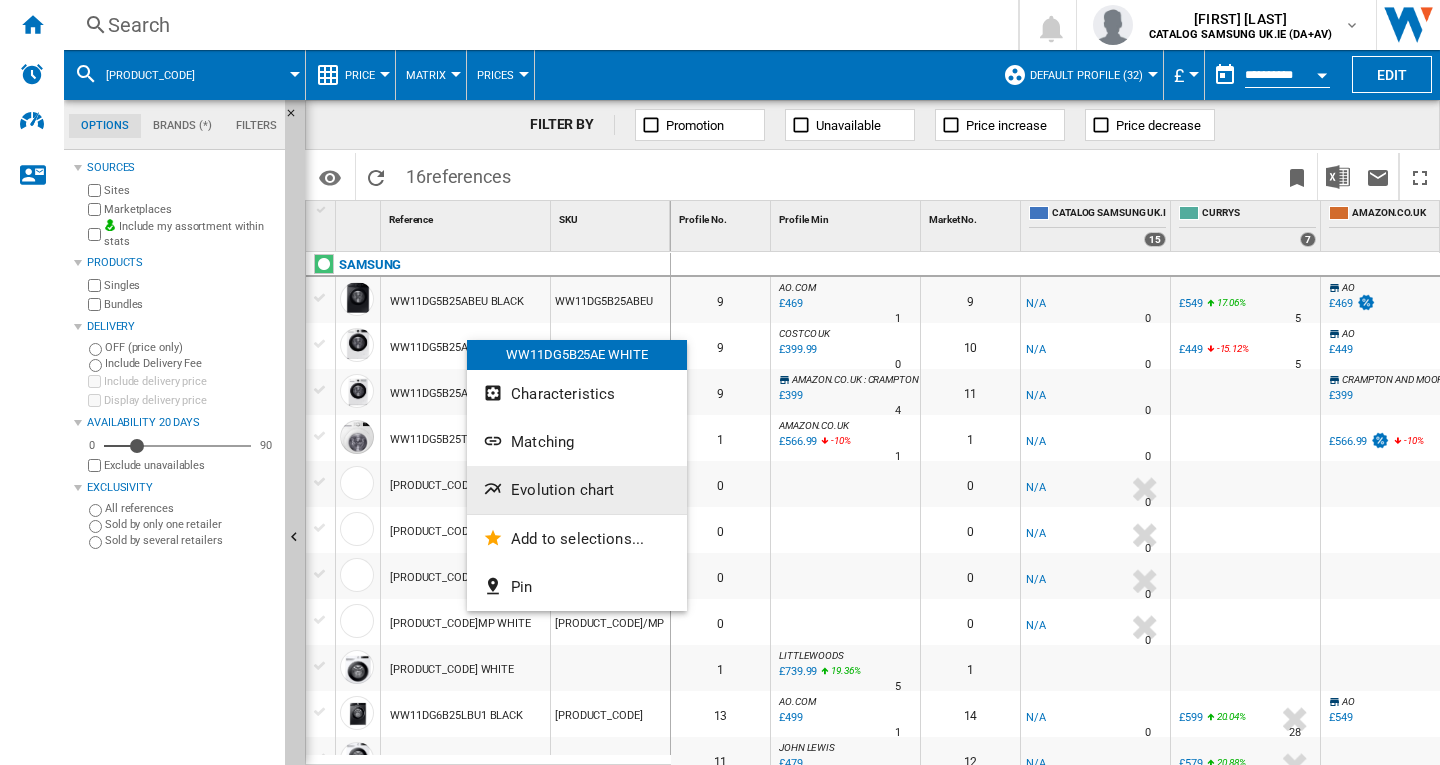 click on "Evolution chart" at bounding box center (577, 490) 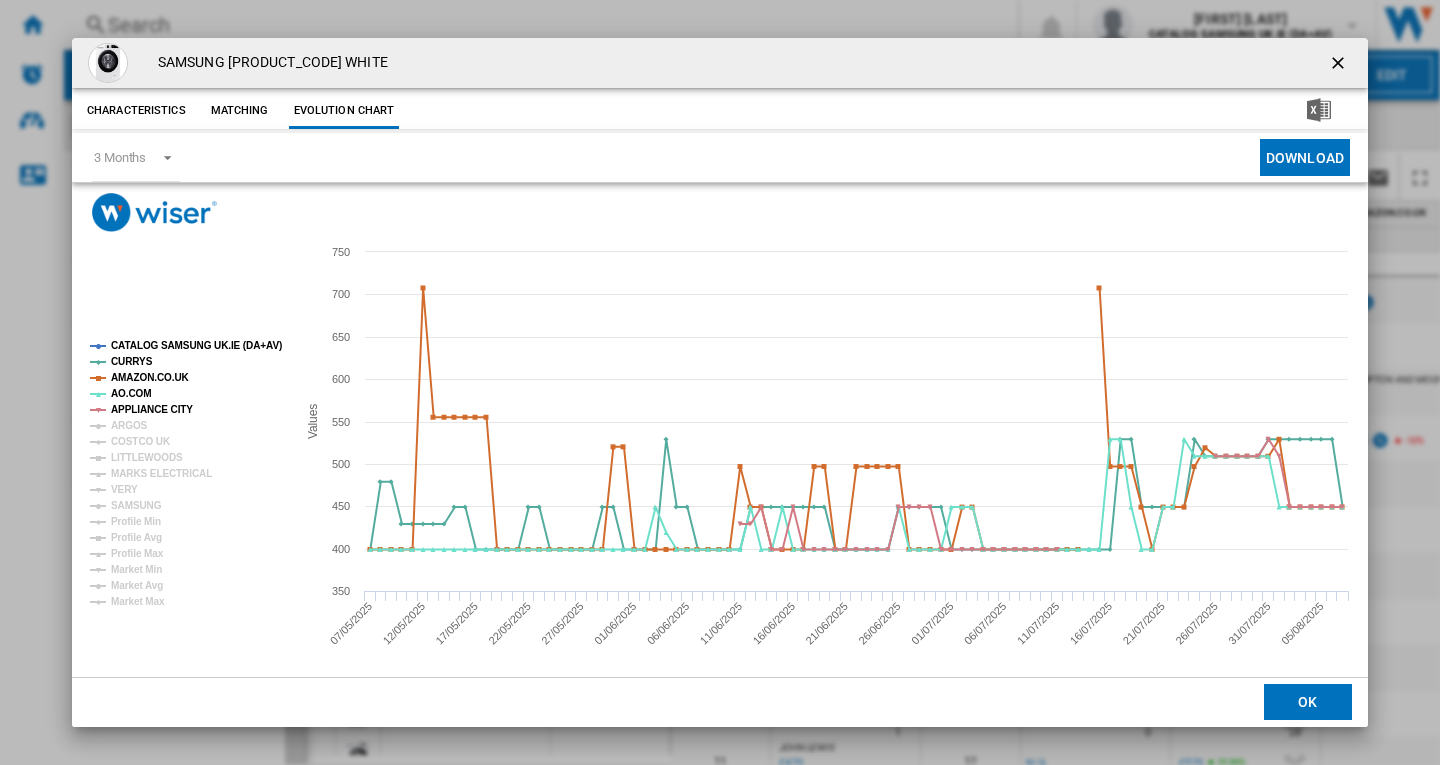 click on "CATALOG SAMSUNG UK.IE (DA+AV)" 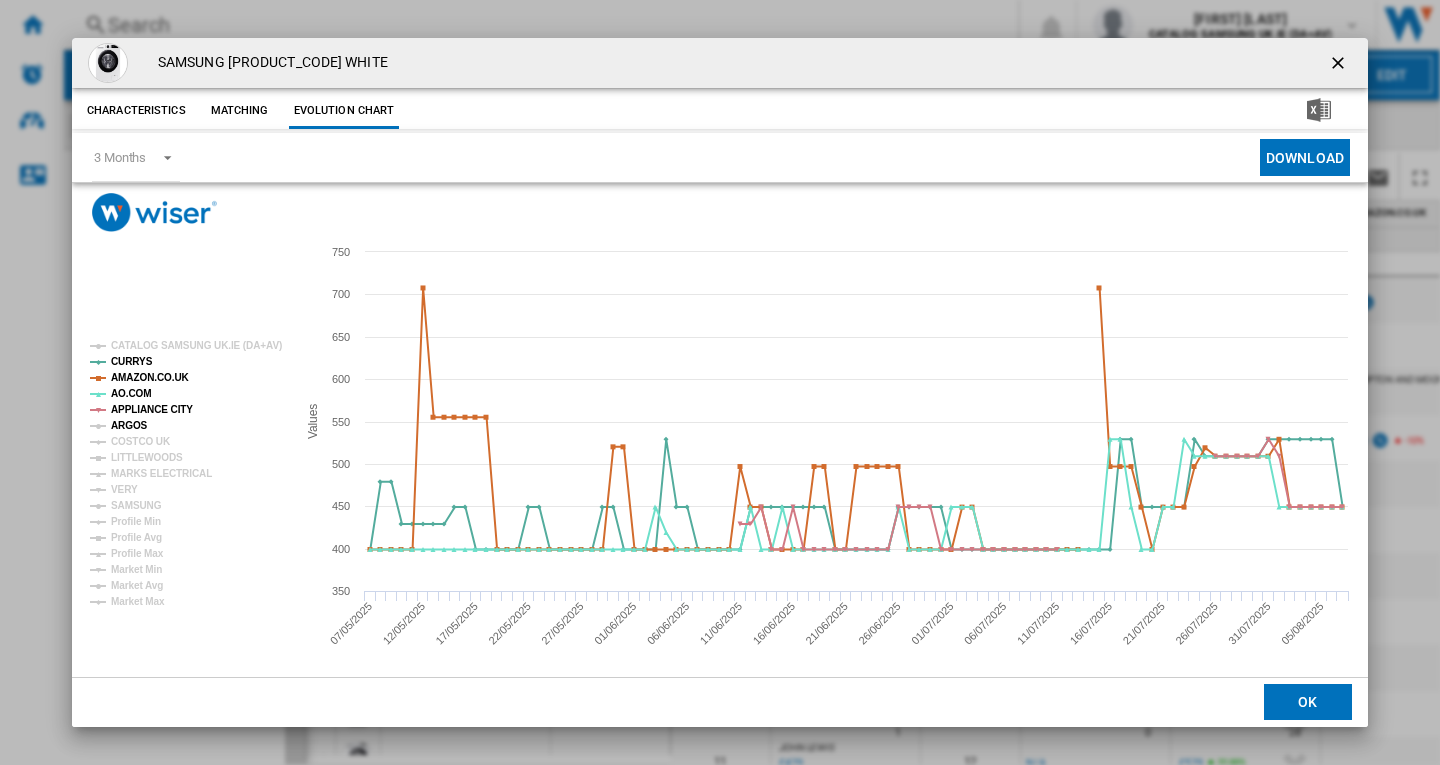 click on "ARGOS" 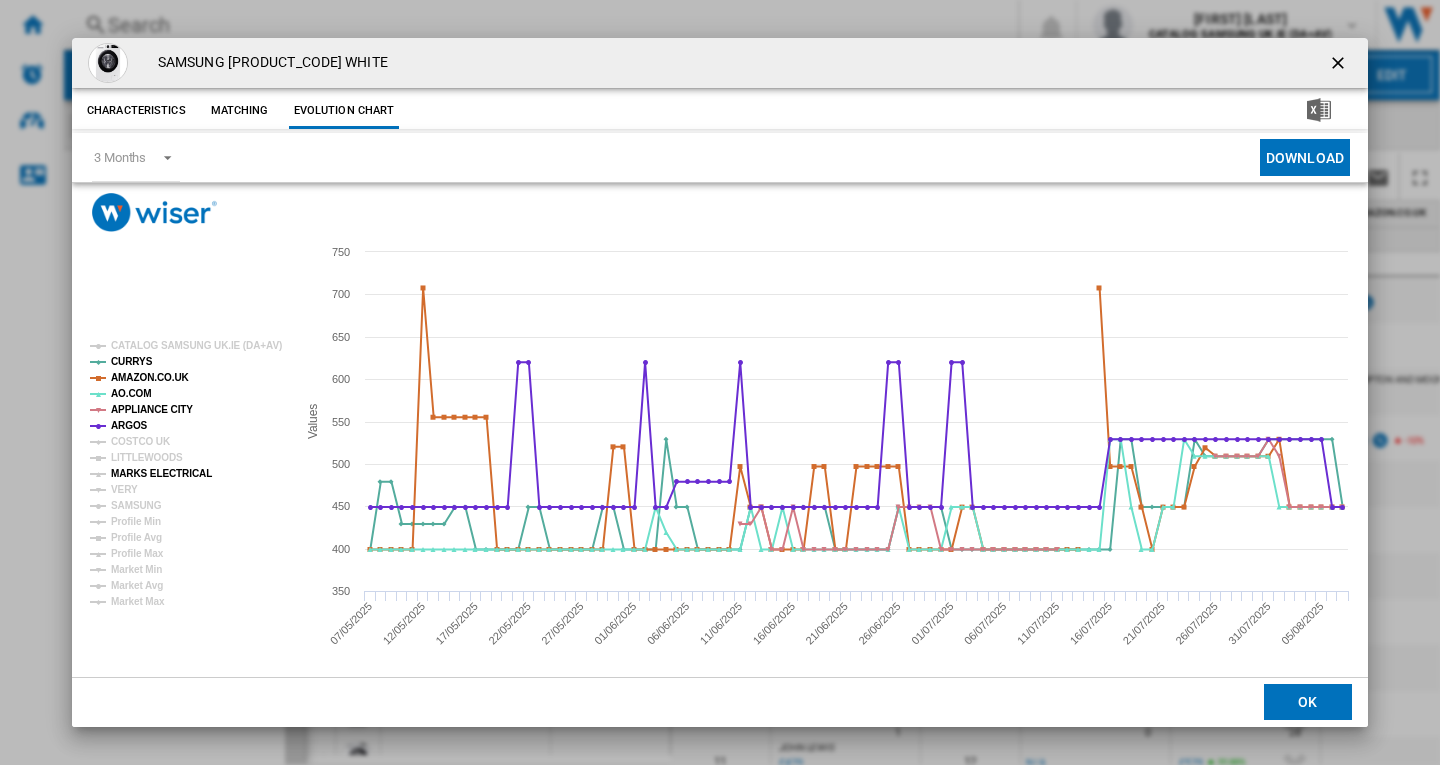 click on "MARKS ELECTRICAL" 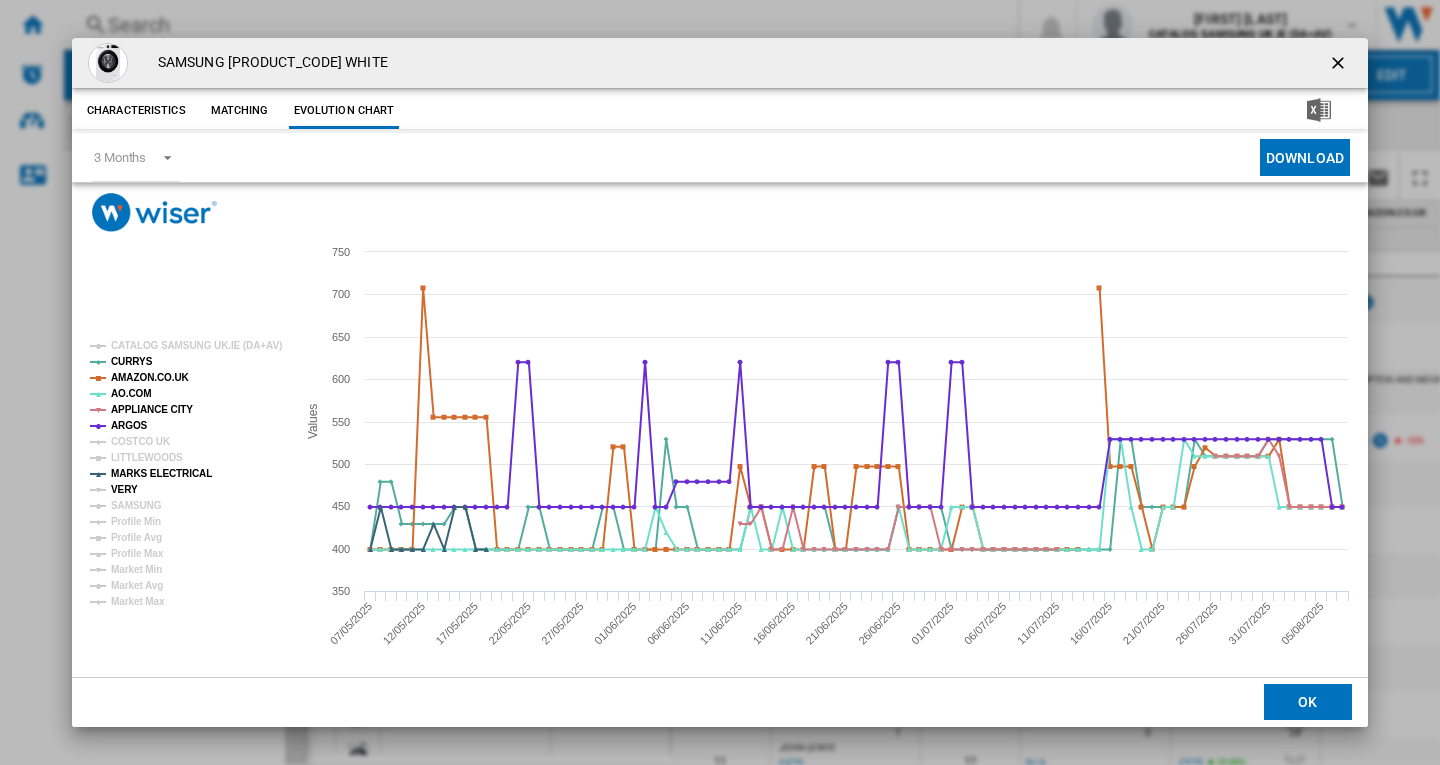 click on "VERY" 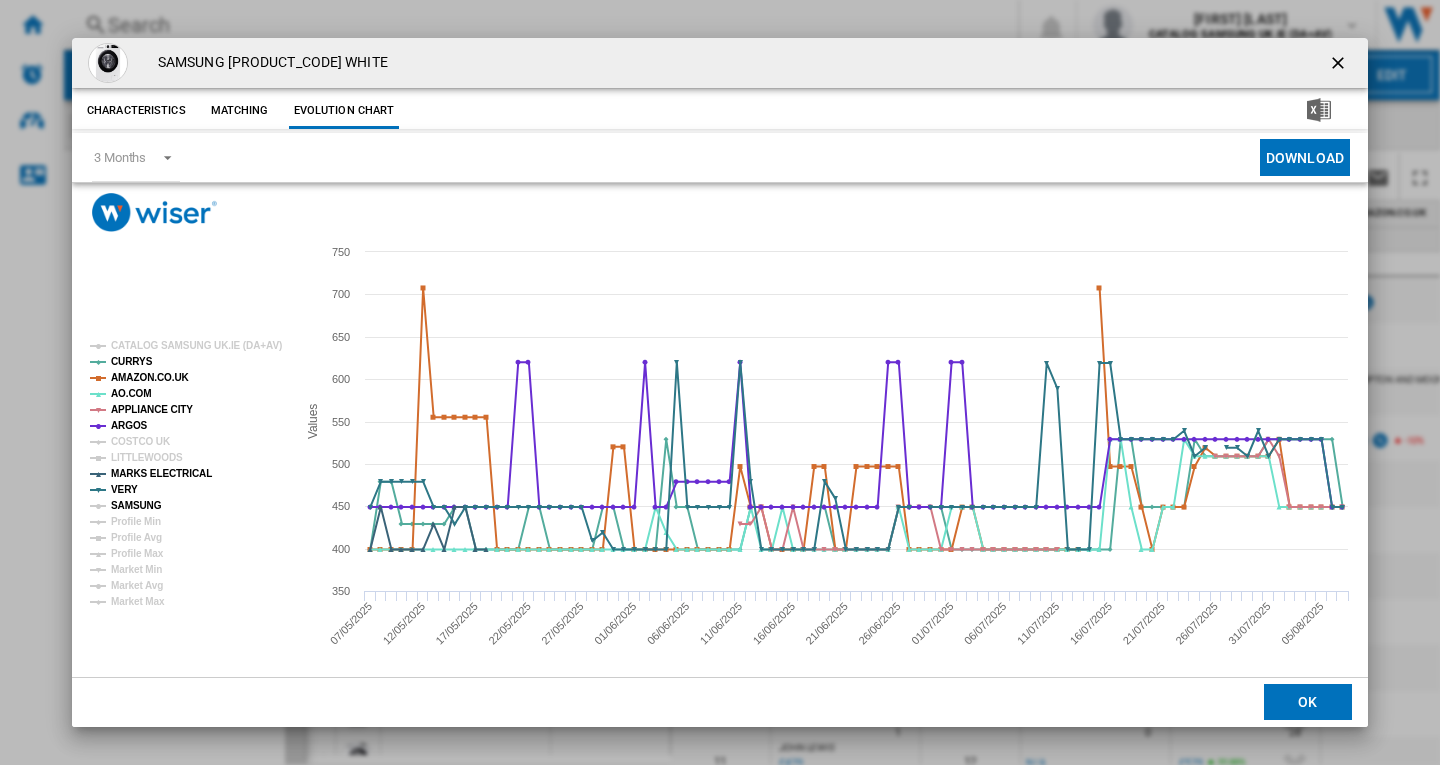 click on "SAMSUNG" 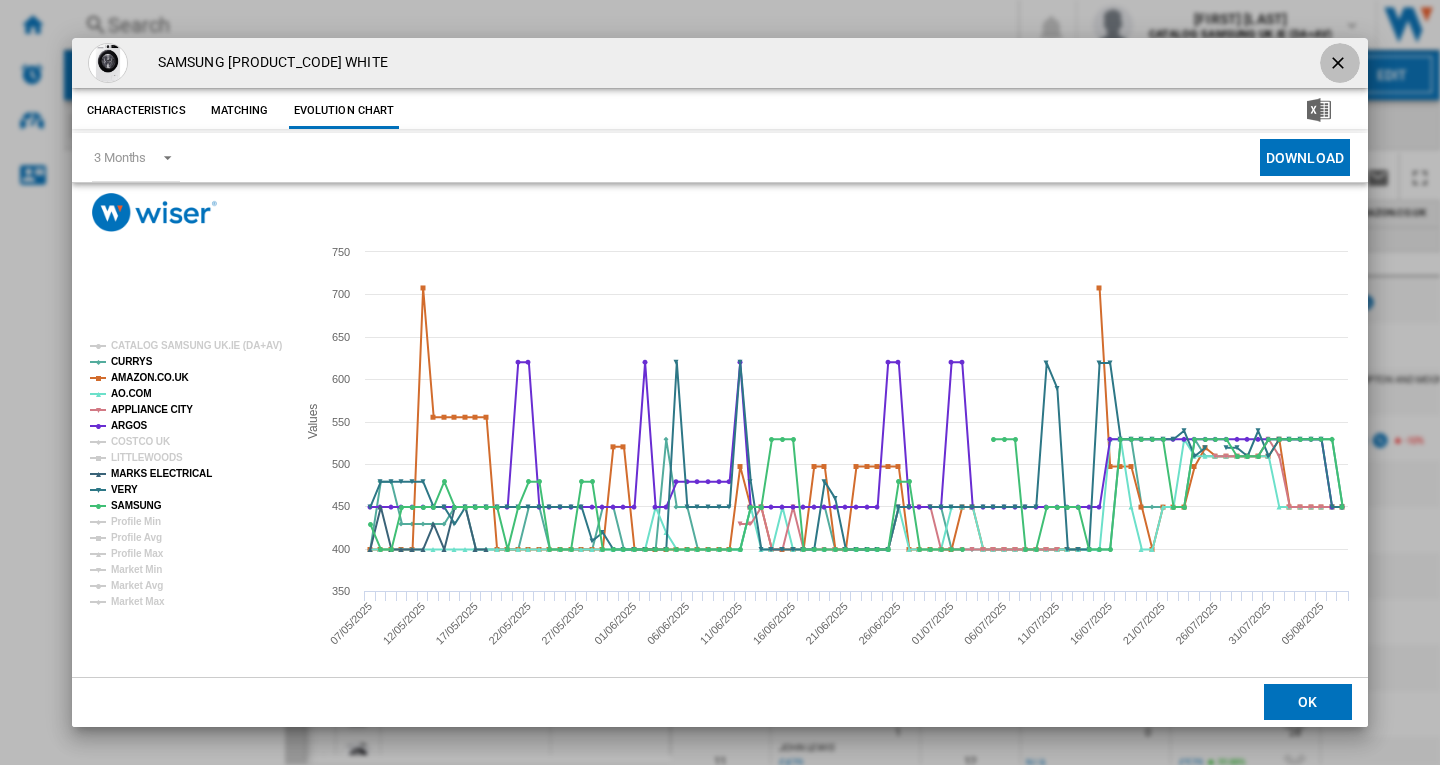 click at bounding box center (1340, 65) 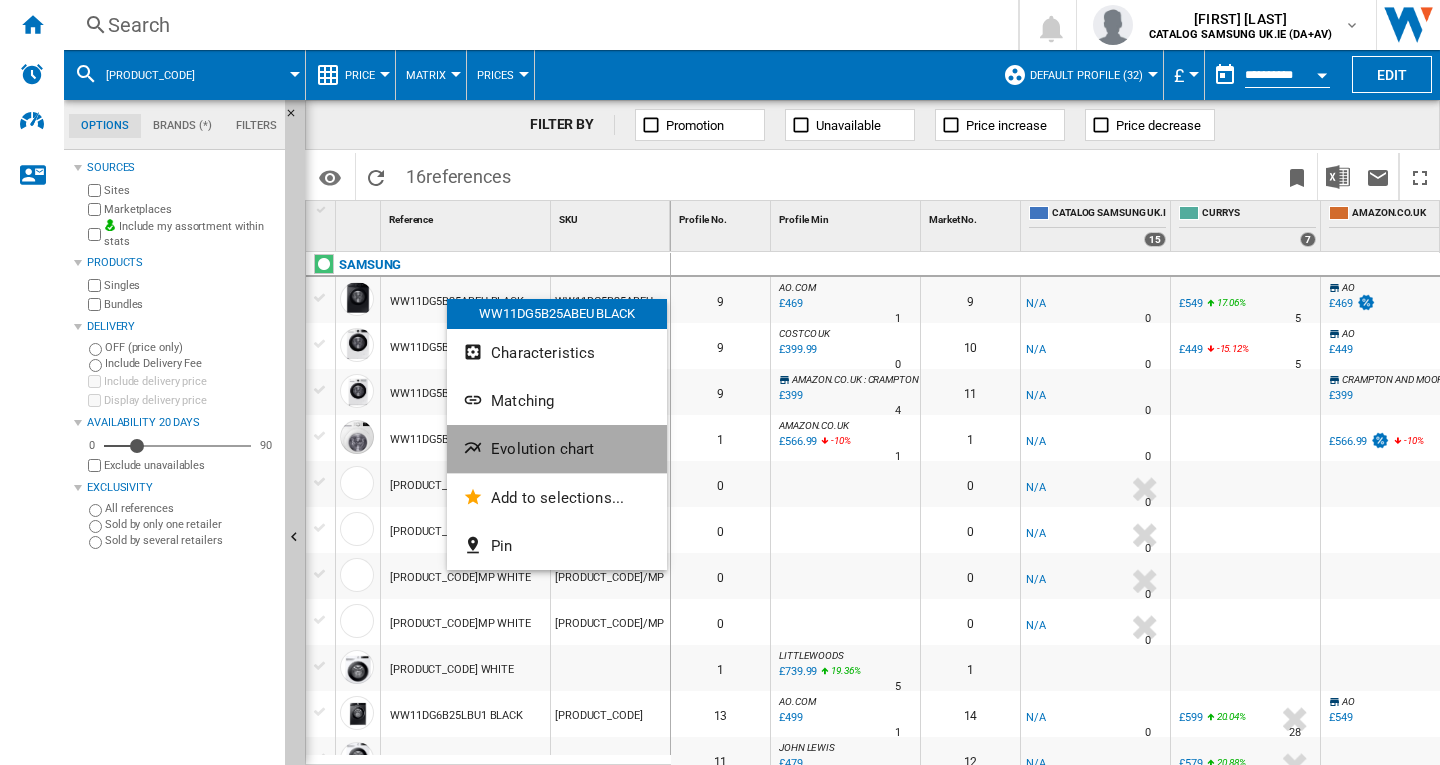 click on "Evolution chart" at bounding box center [542, 449] 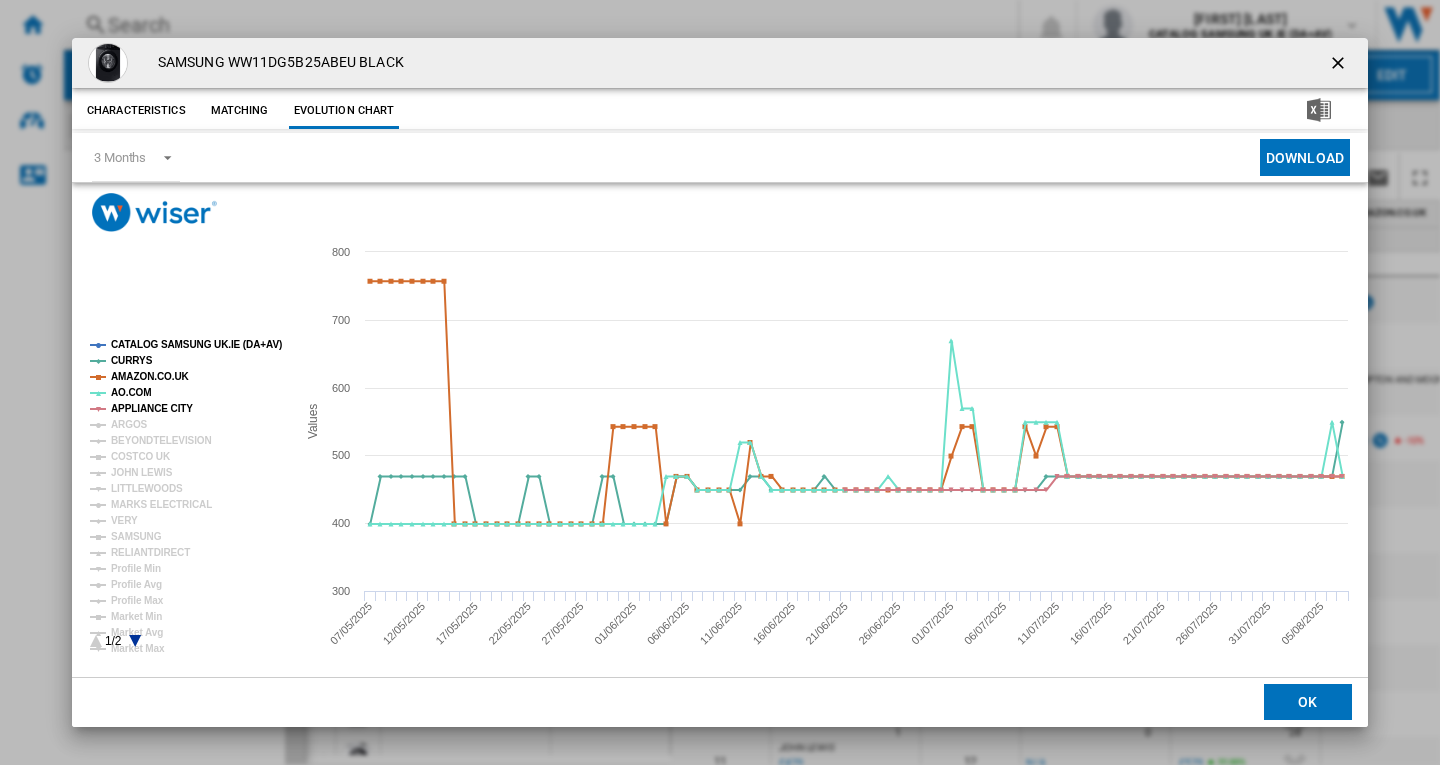 click 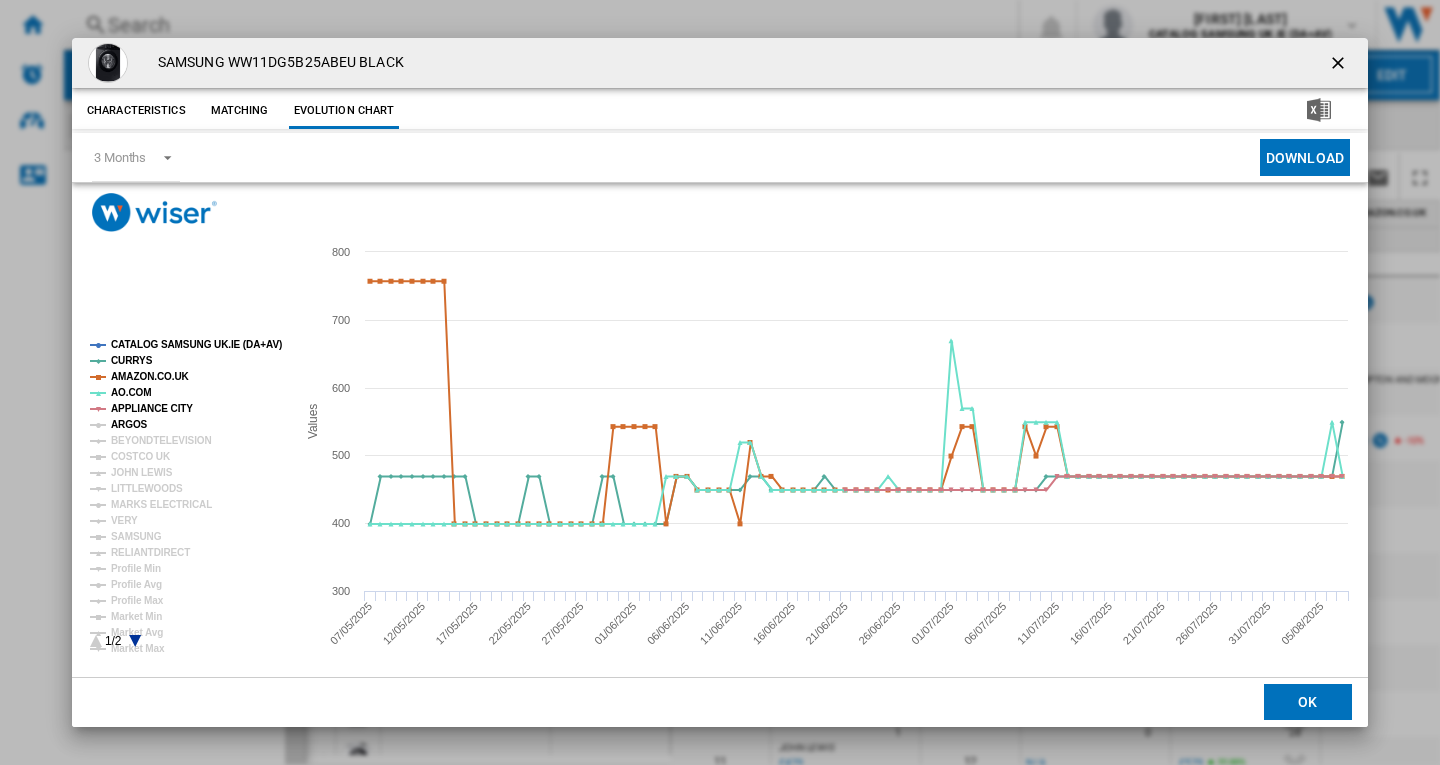 click on "ARGOS" 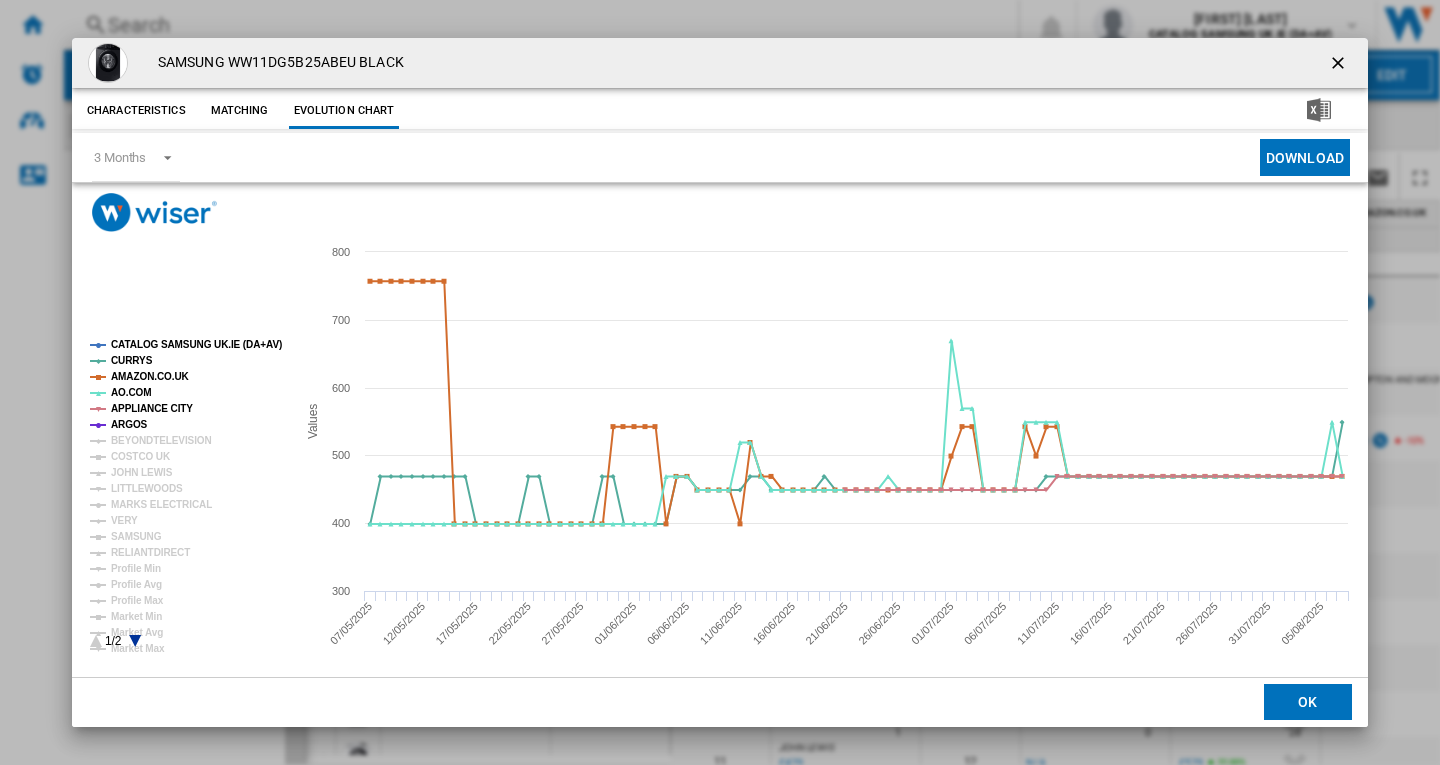 click on "CATALOG SAMSUNG UK.IE (DA+AV)" 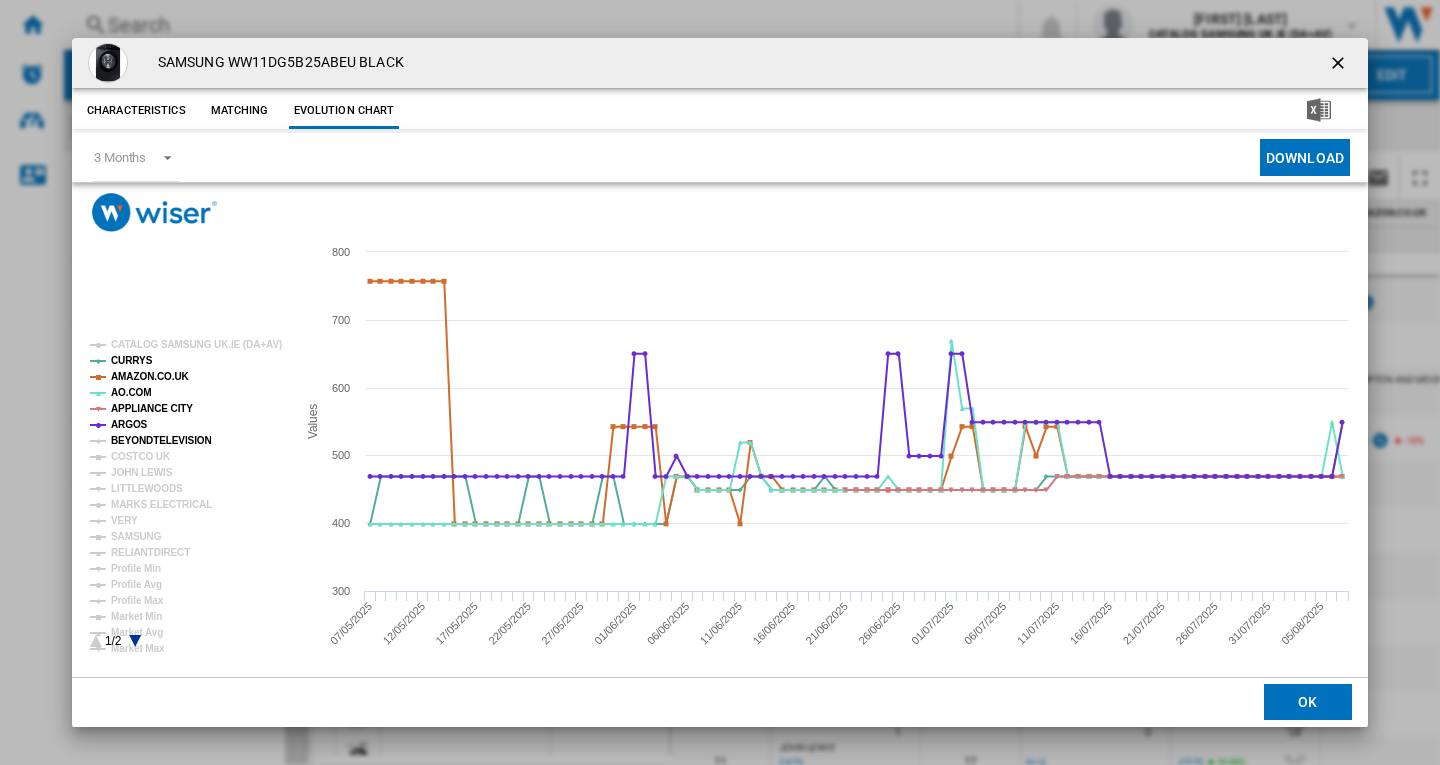 click on "BEYONDTELEVISION" 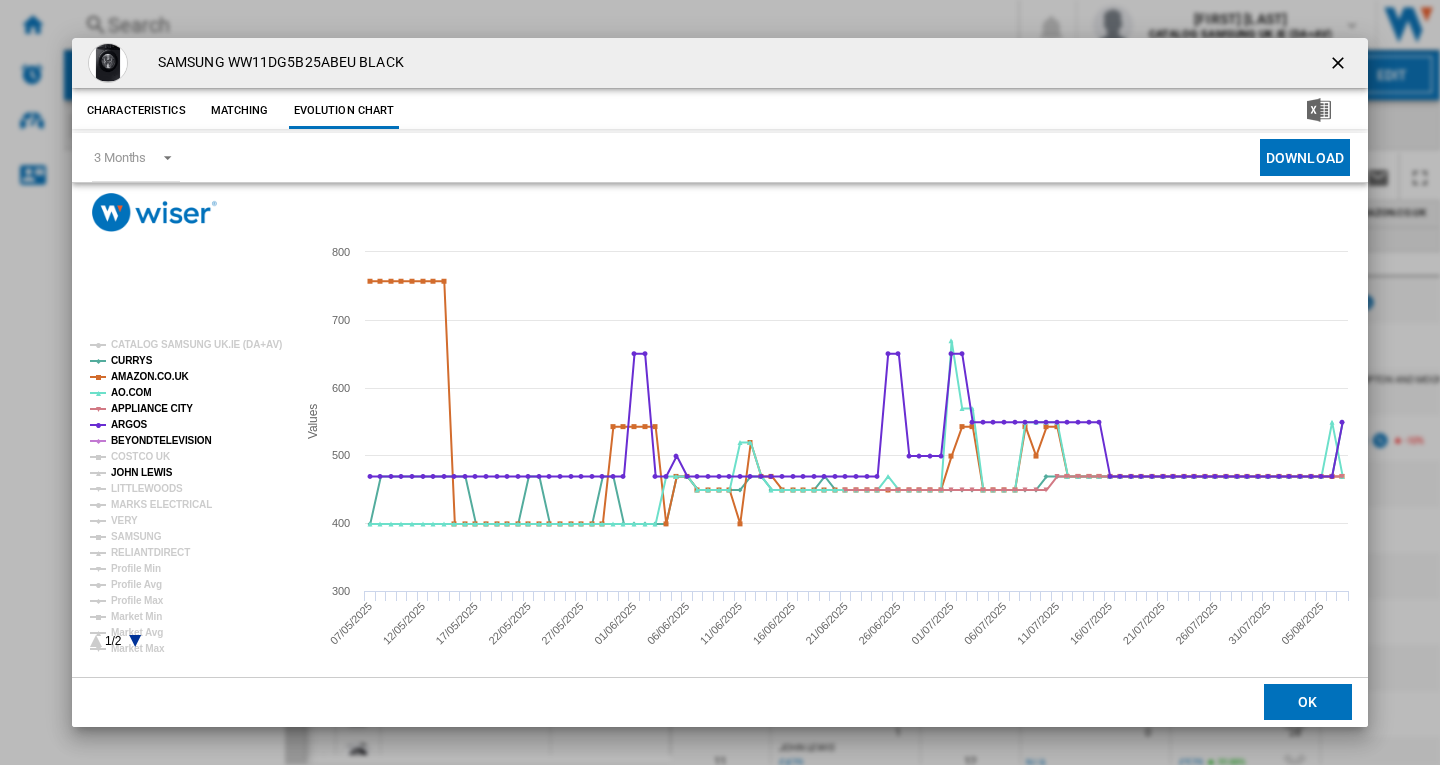 click on "JOHN LEWIS" 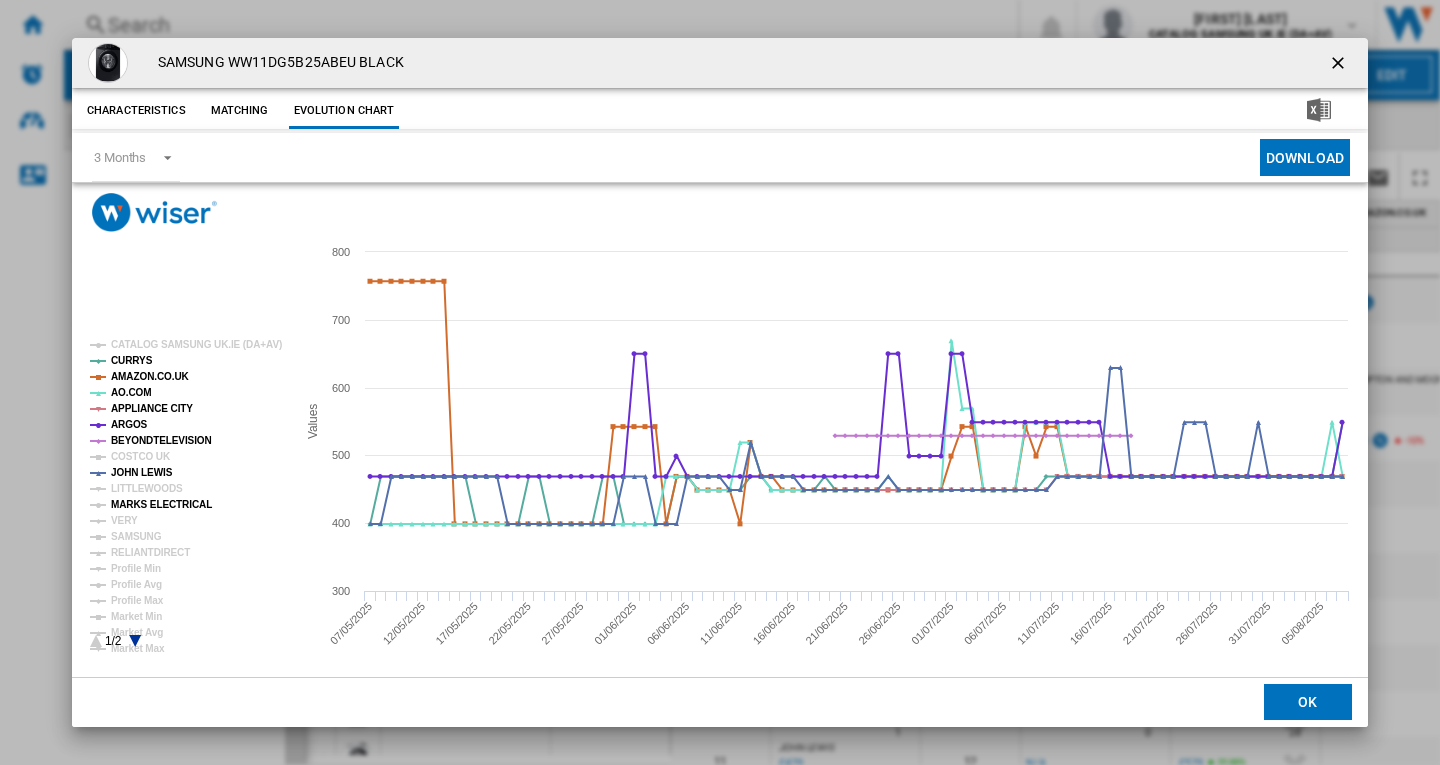 click on "MARKS ELECTRICAL" 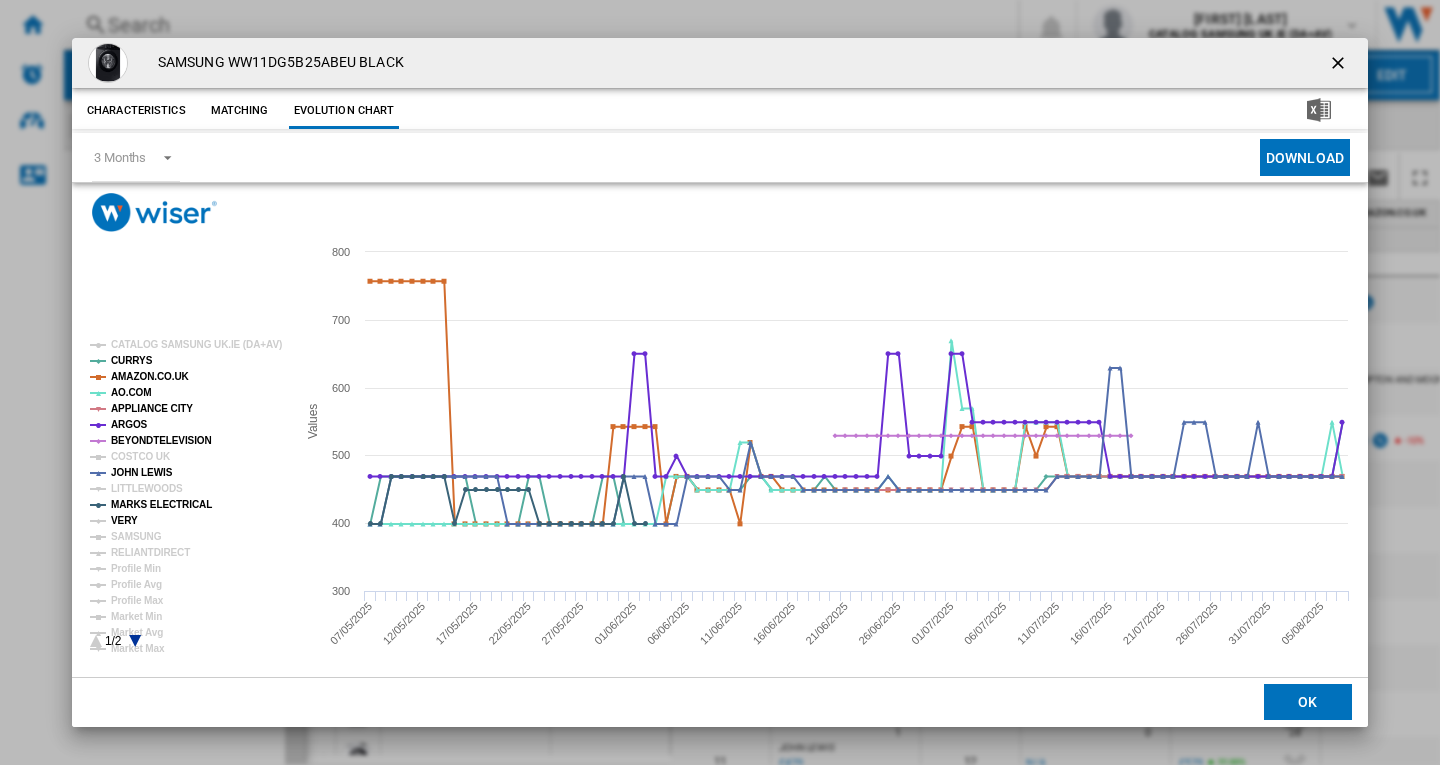 click on "VERY" 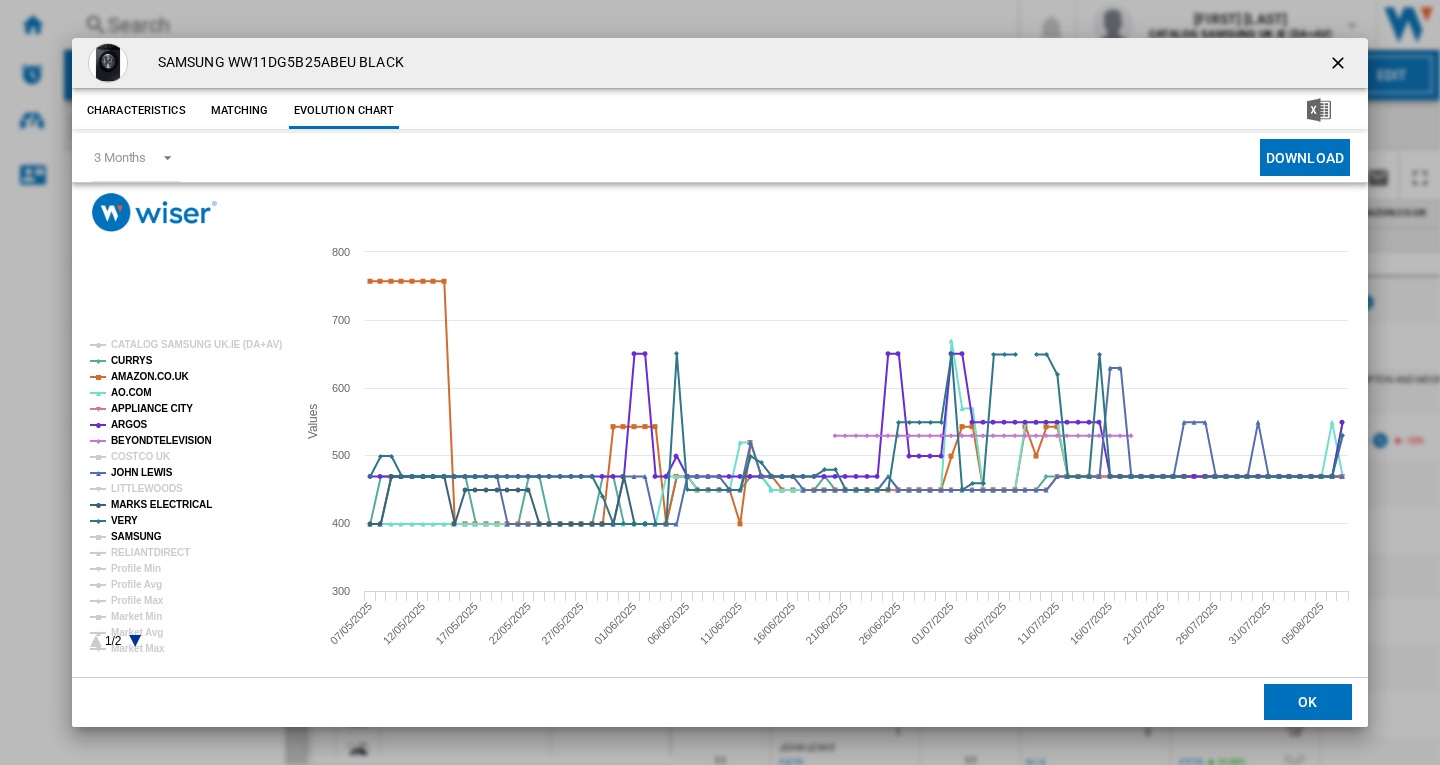click on "SAMSUNG" 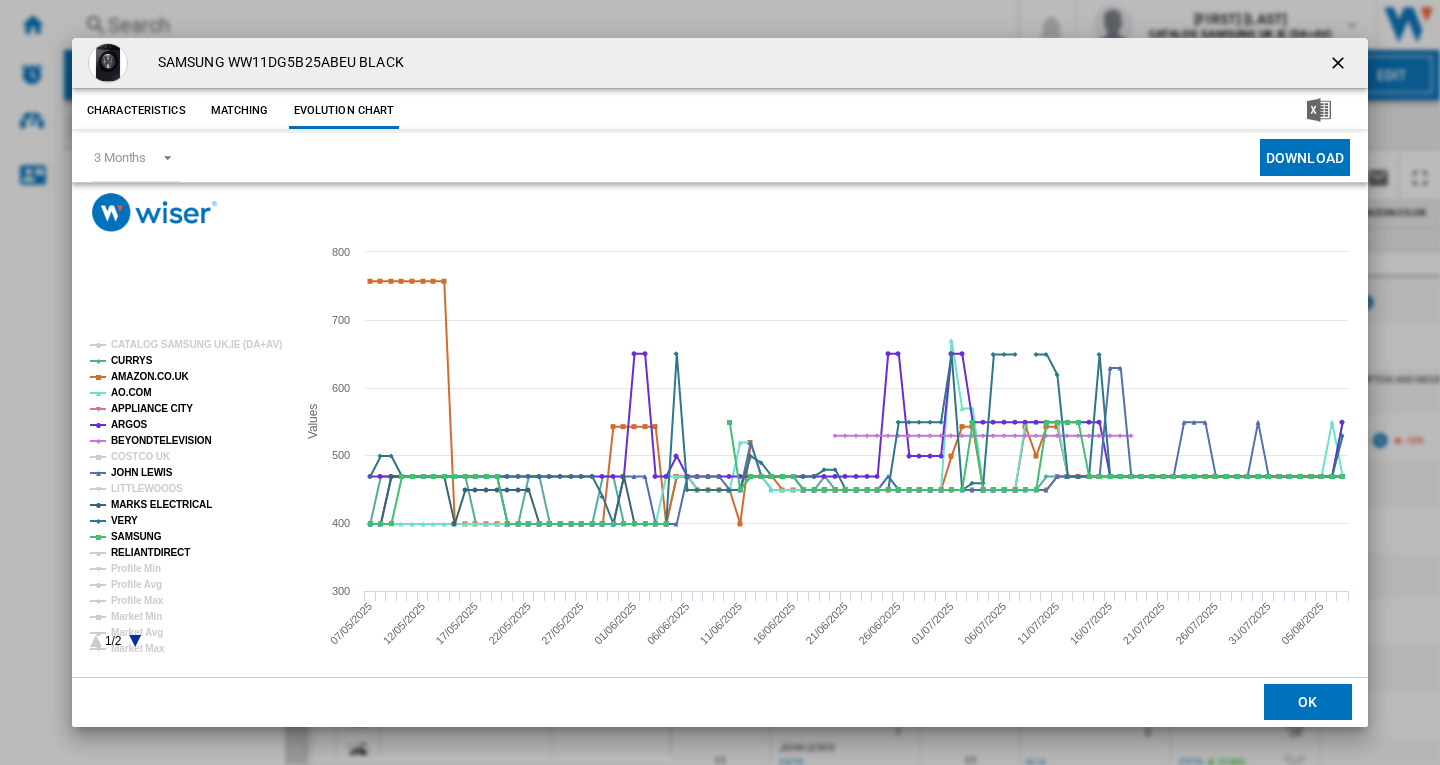 click on "RELIANTDIRECT" 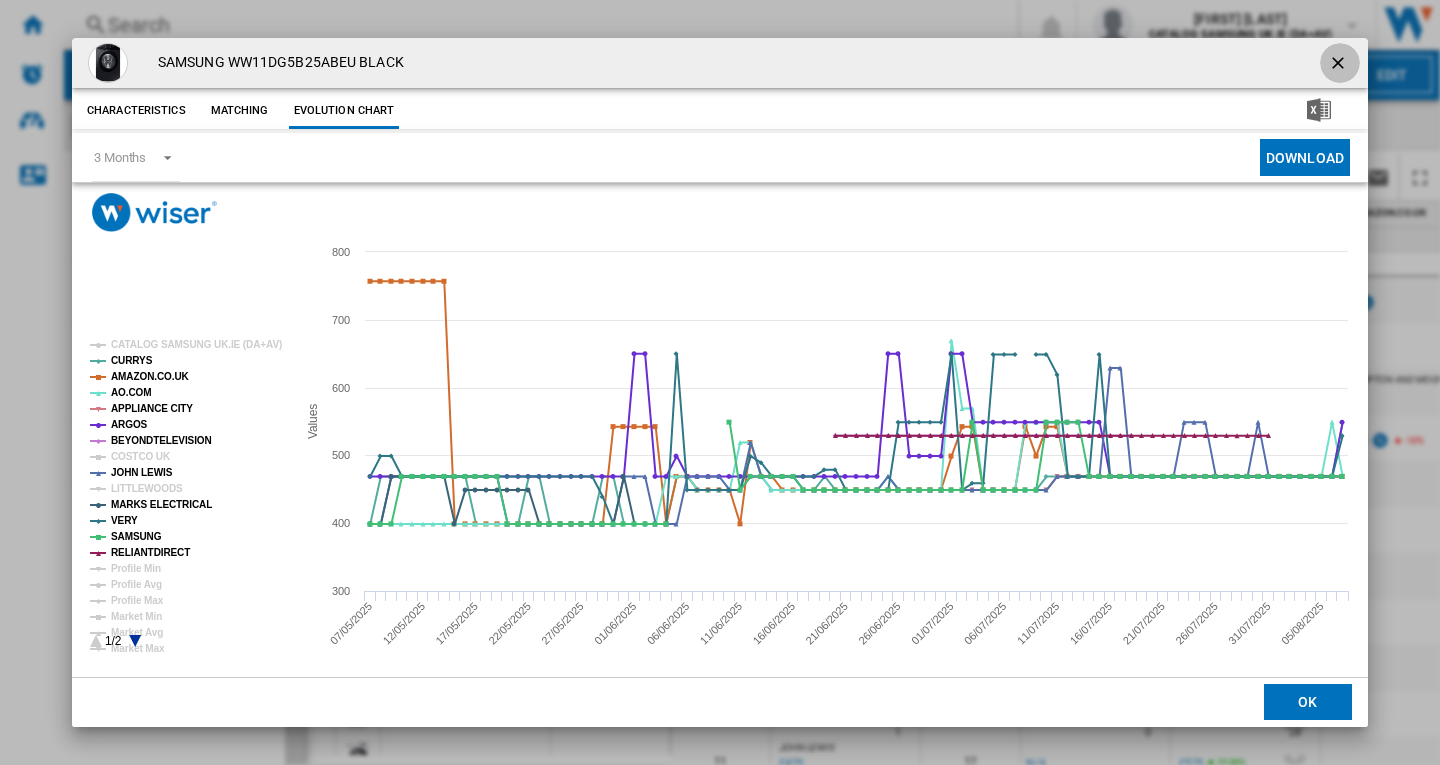 click at bounding box center [1340, 65] 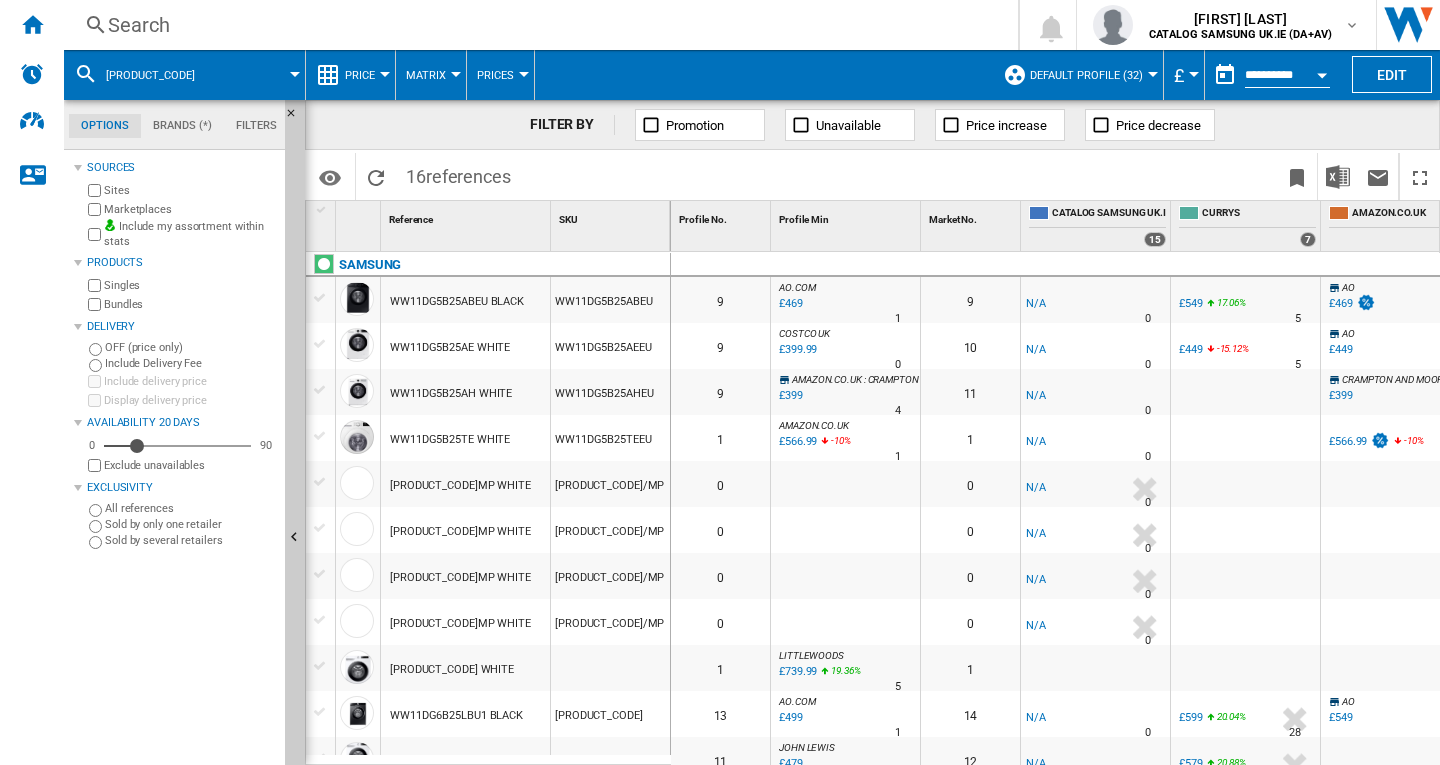 click on "Search" at bounding box center [537, 25] 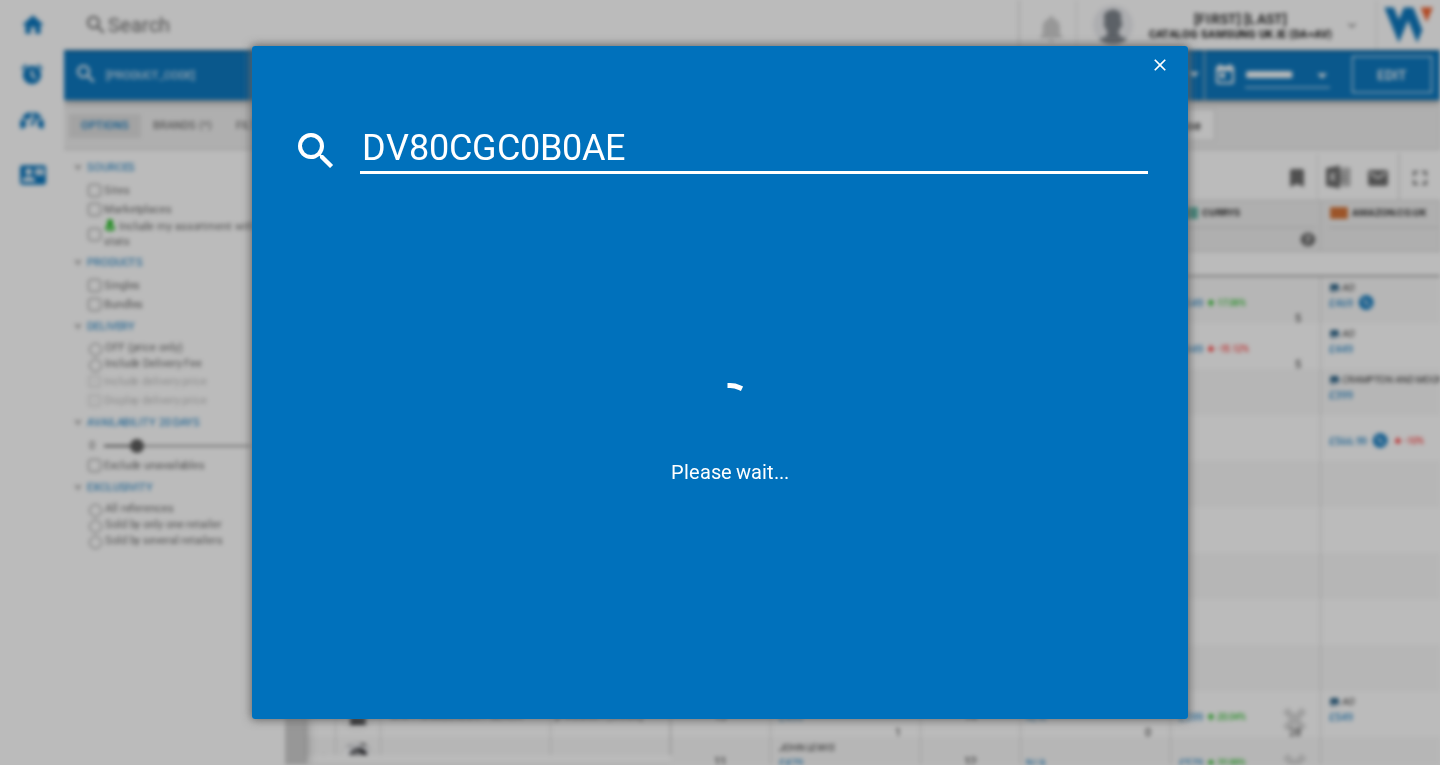 type on "DV80CGC0B0AE" 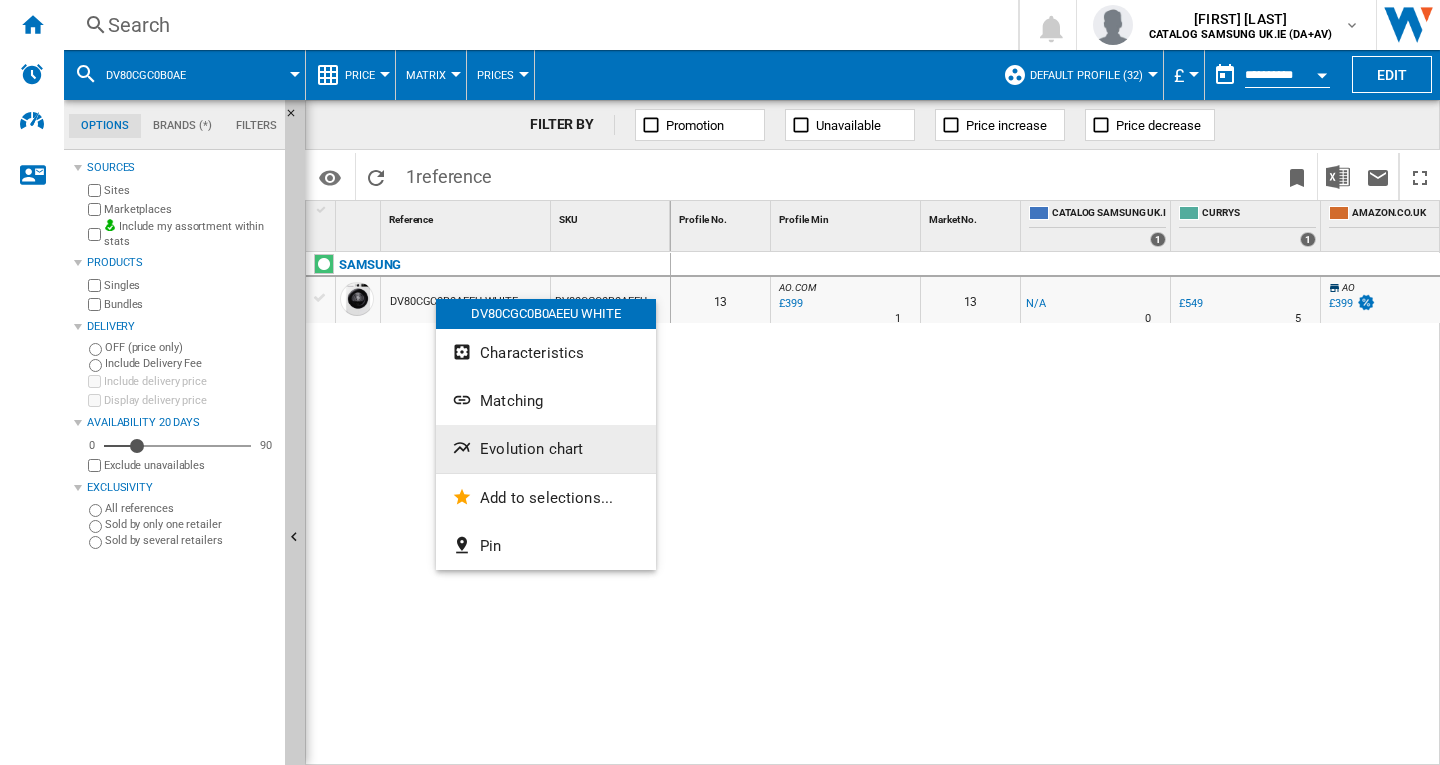 click on "Evolution chart" at bounding box center [546, 449] 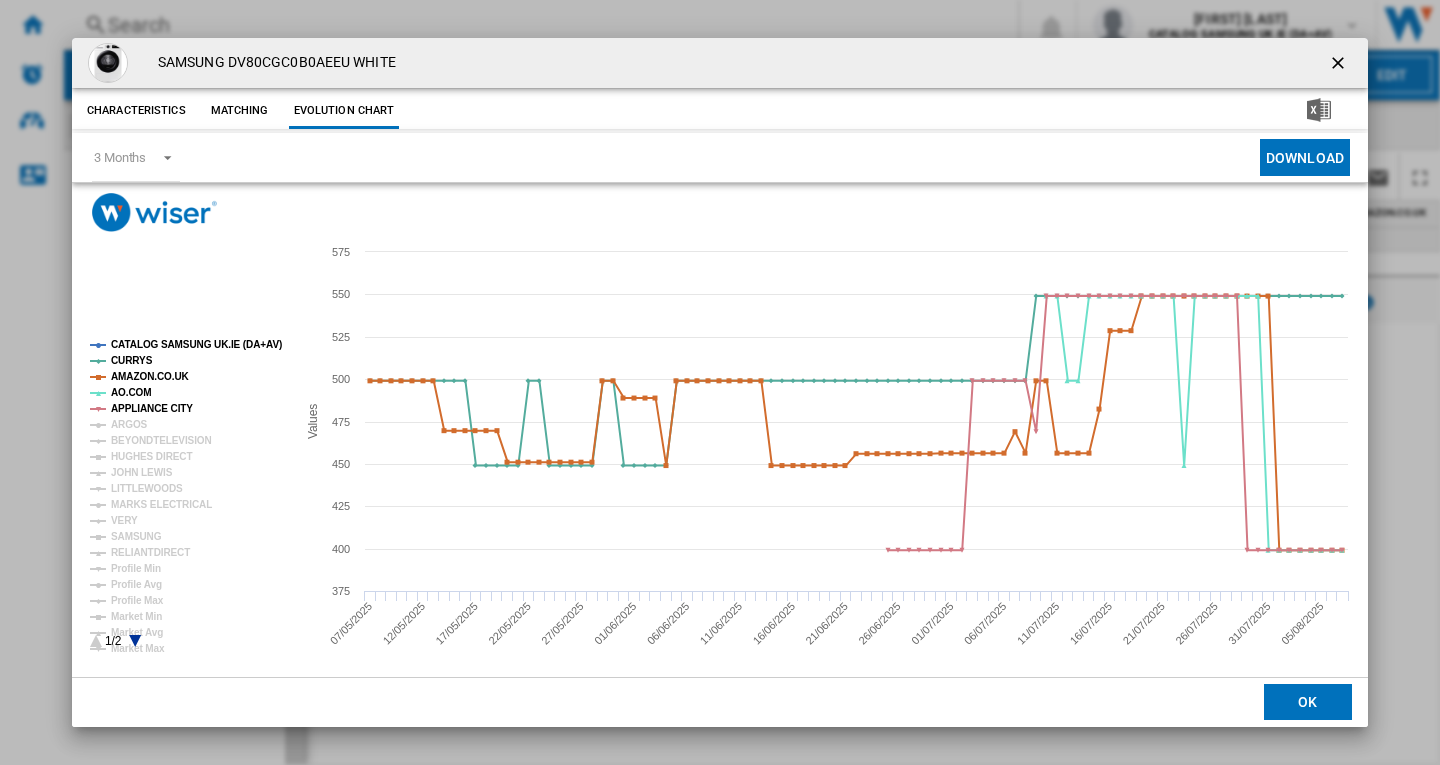 click 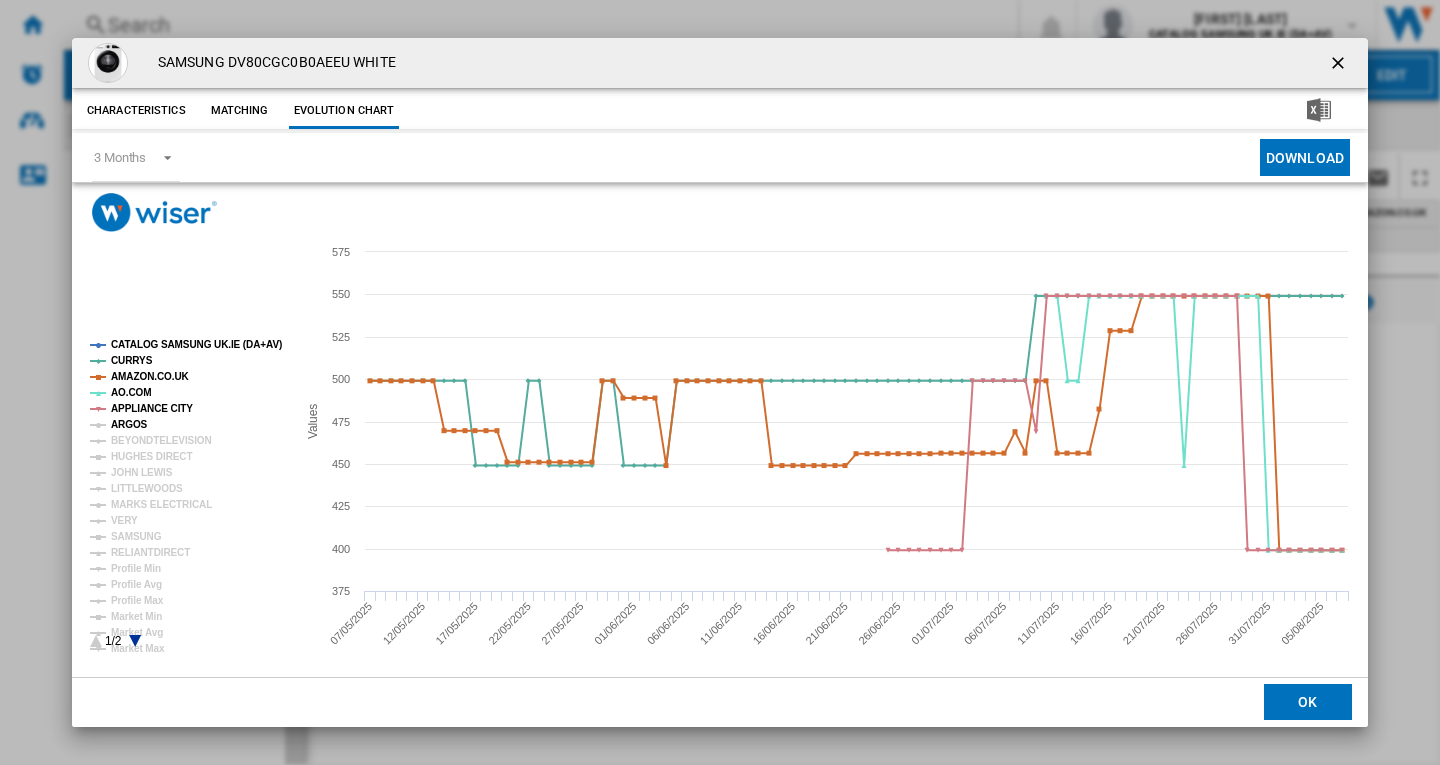 click on "ARGOS" 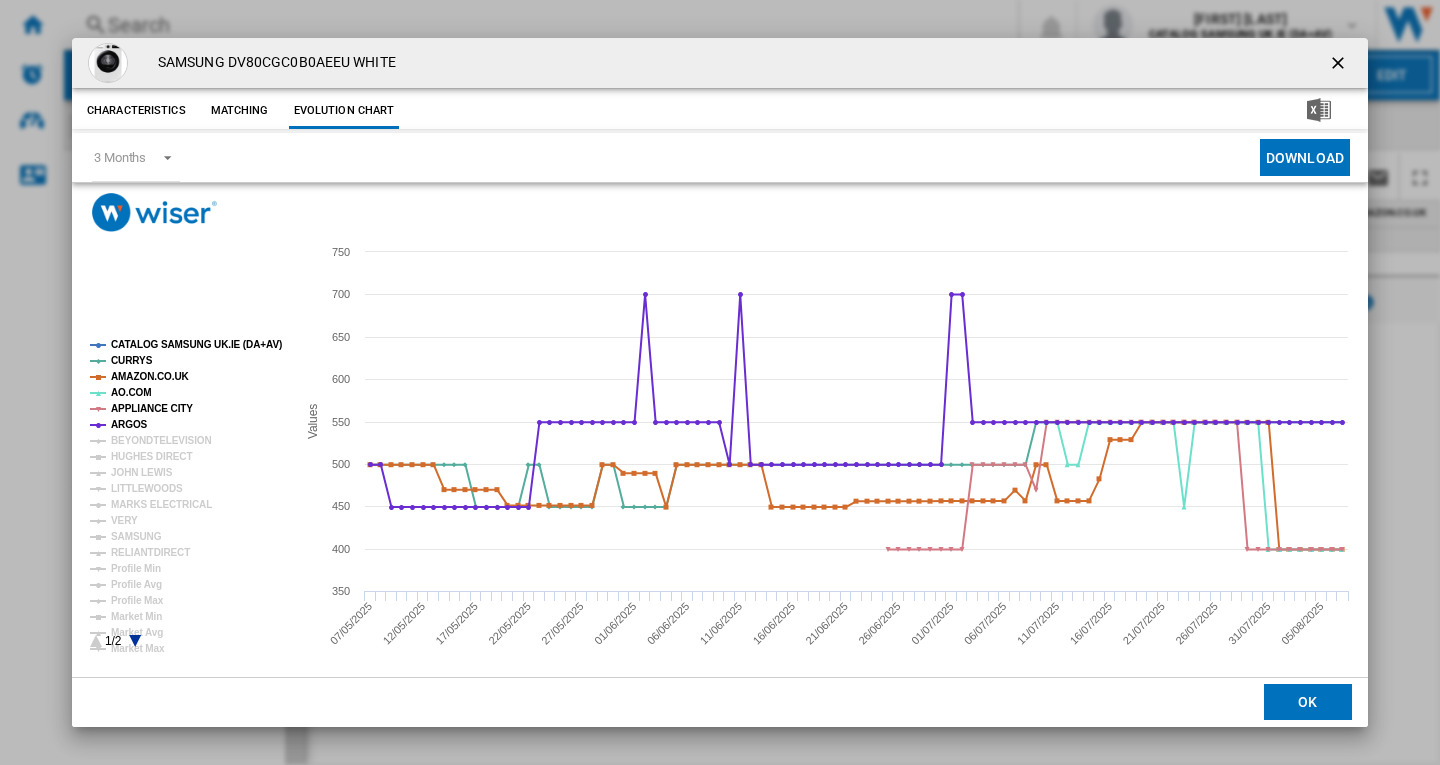 click 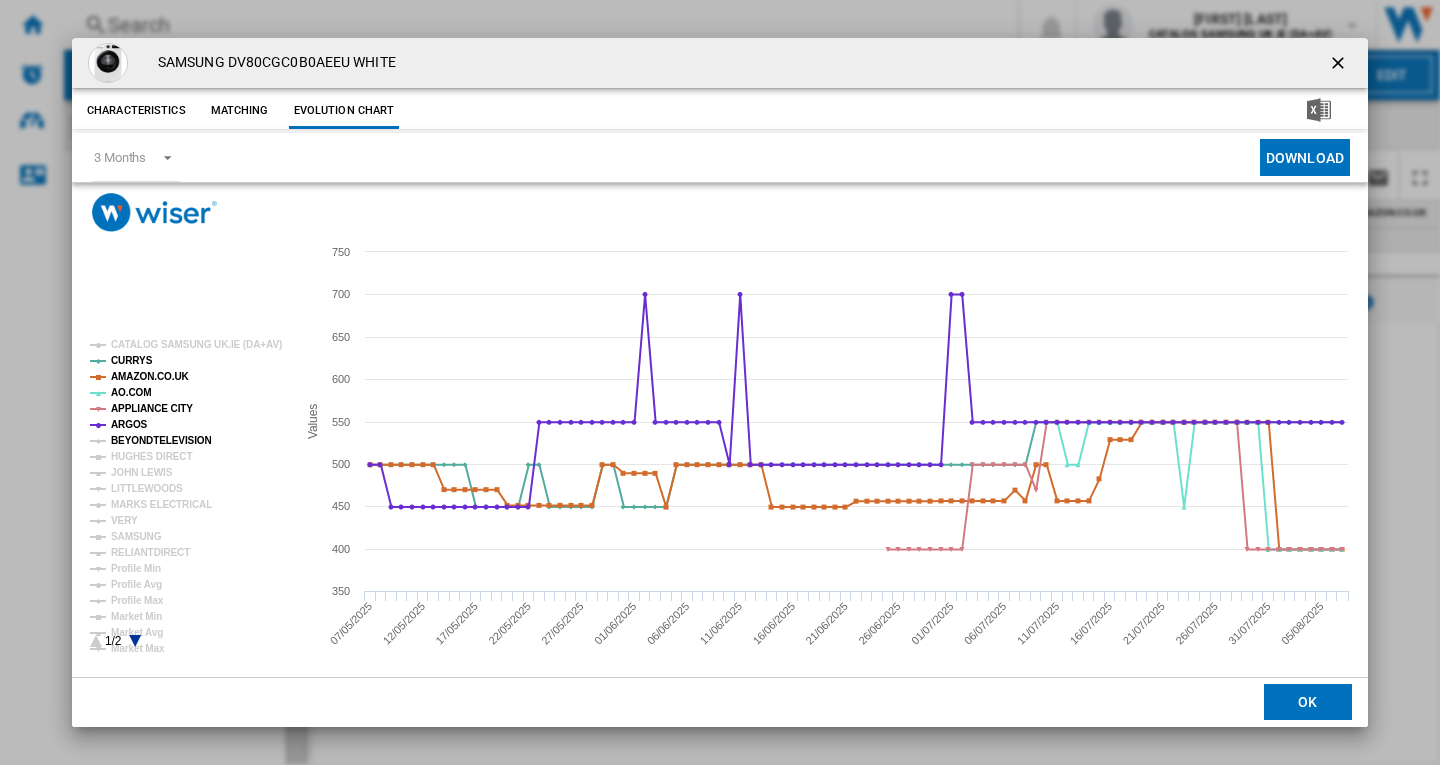 click on "BEYONDTELEVISION" 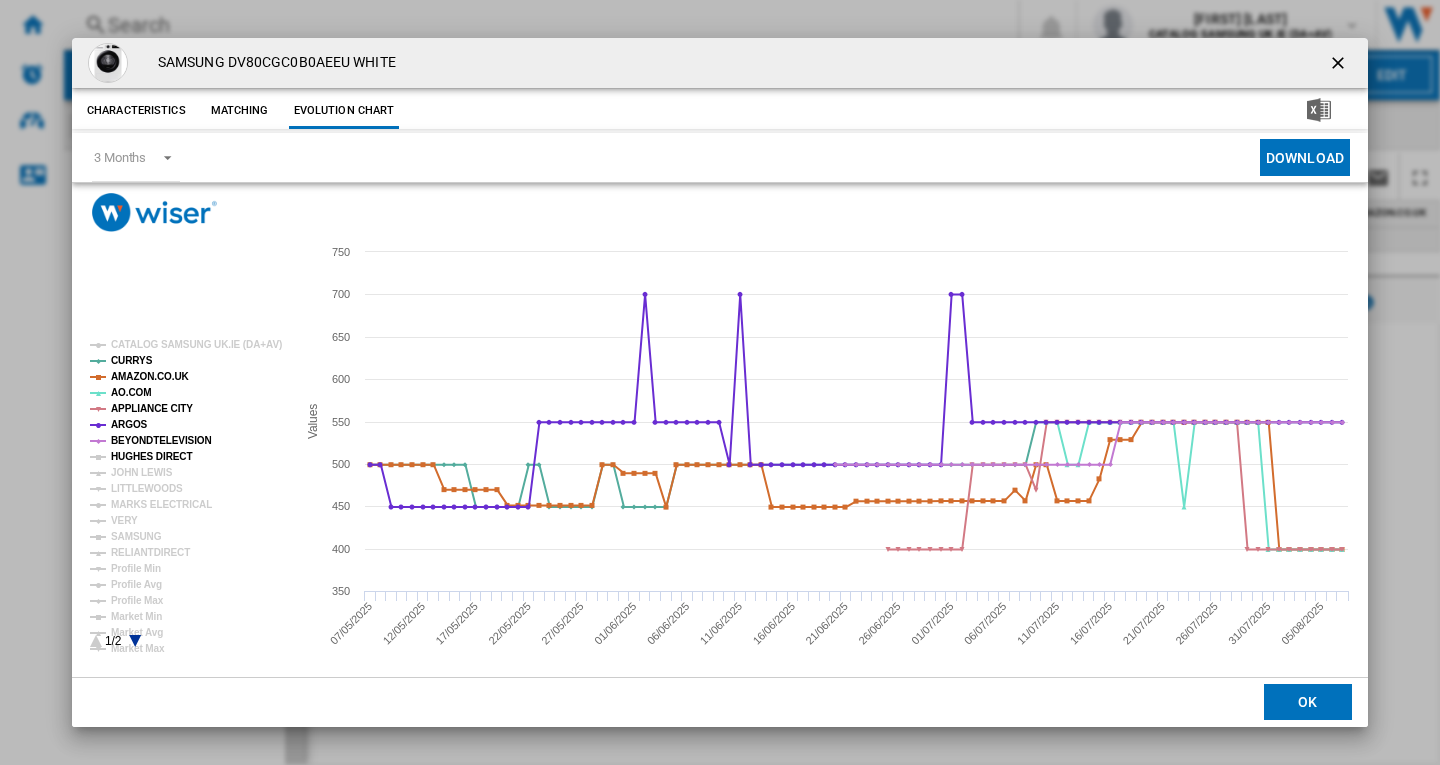 click on "HUGHES DIRECT" 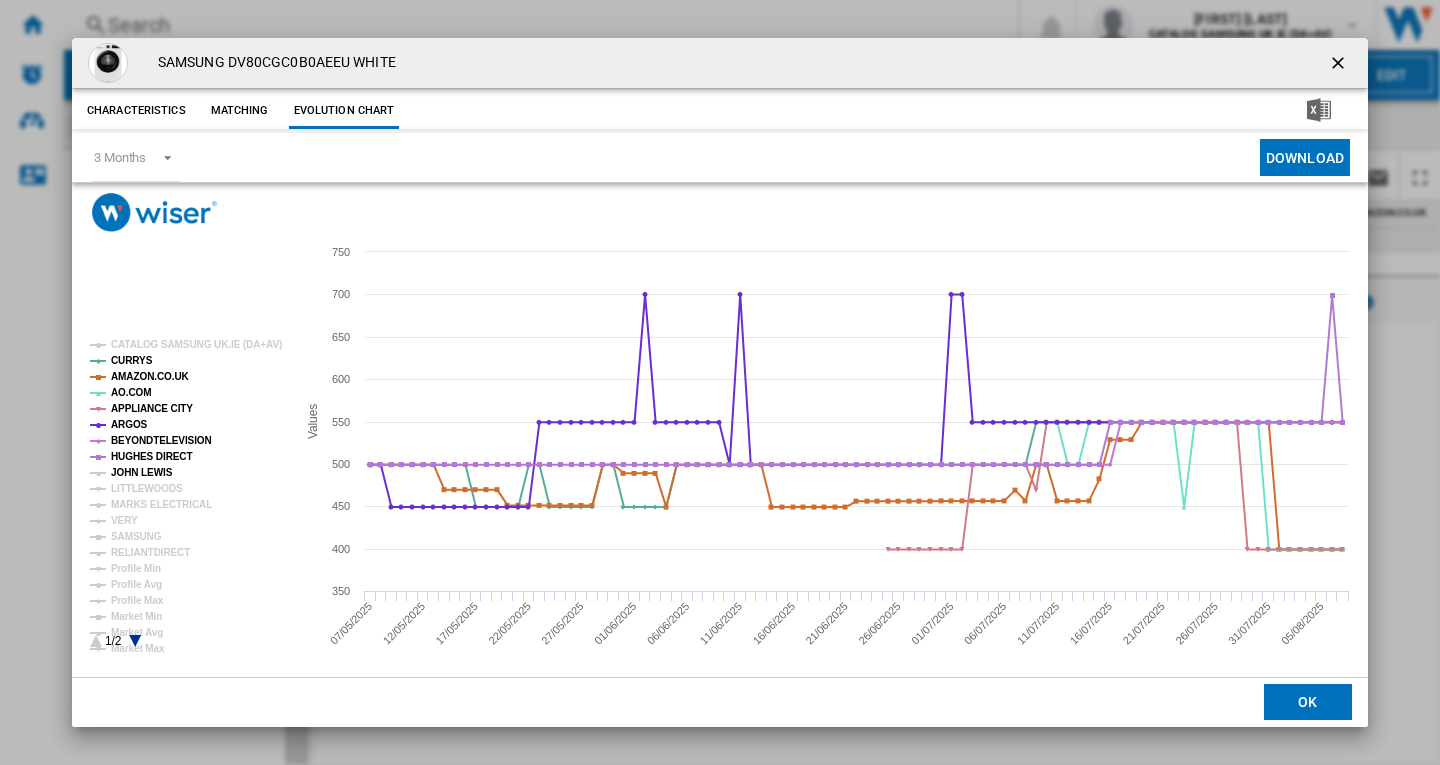 drag, startPoint x: 139, startPoint y: 468, endPoint x: 137, endPoint y: 483, distance: 15.132746 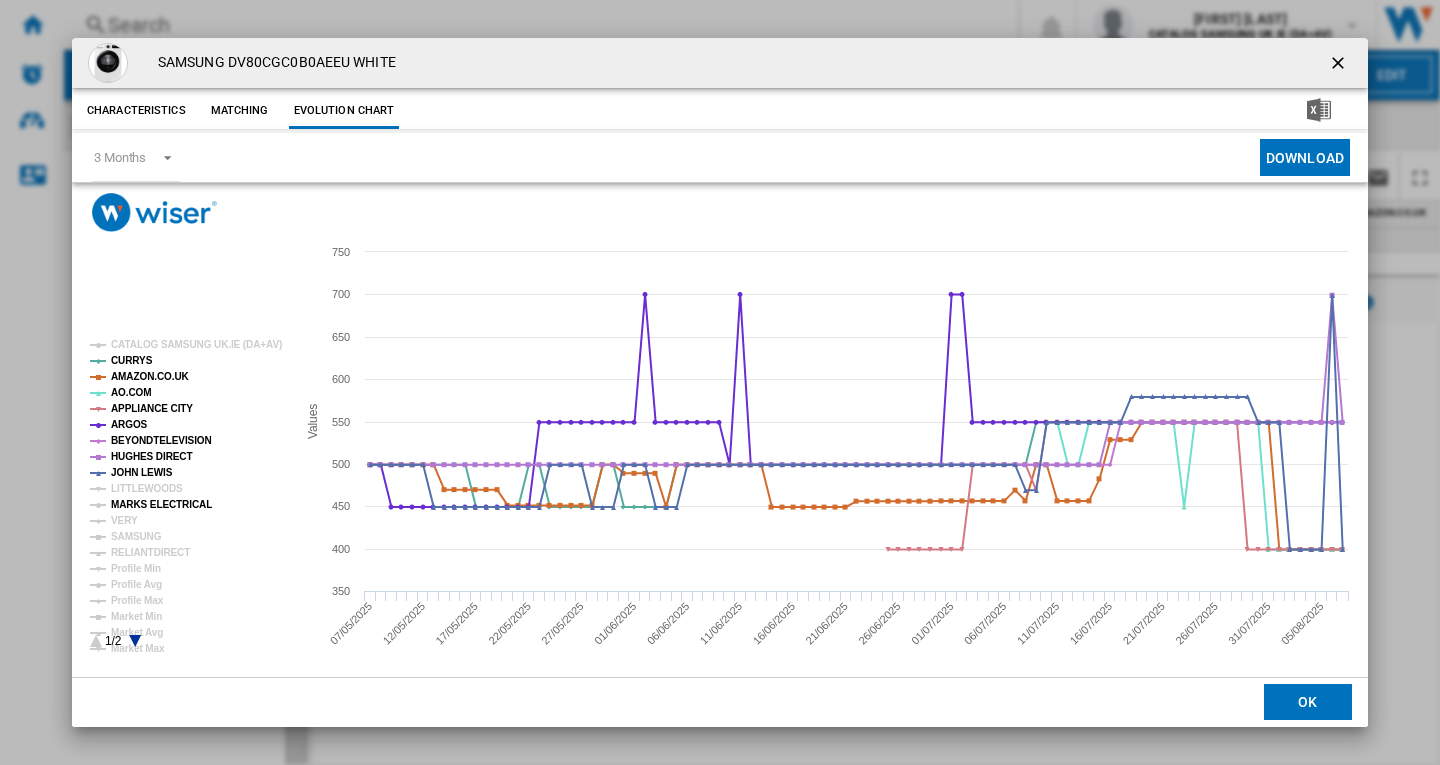 drag, startPoint x: 142, startPoint y: 497, endPoint x: 131, endPoint y: 513, distance: 19.416489 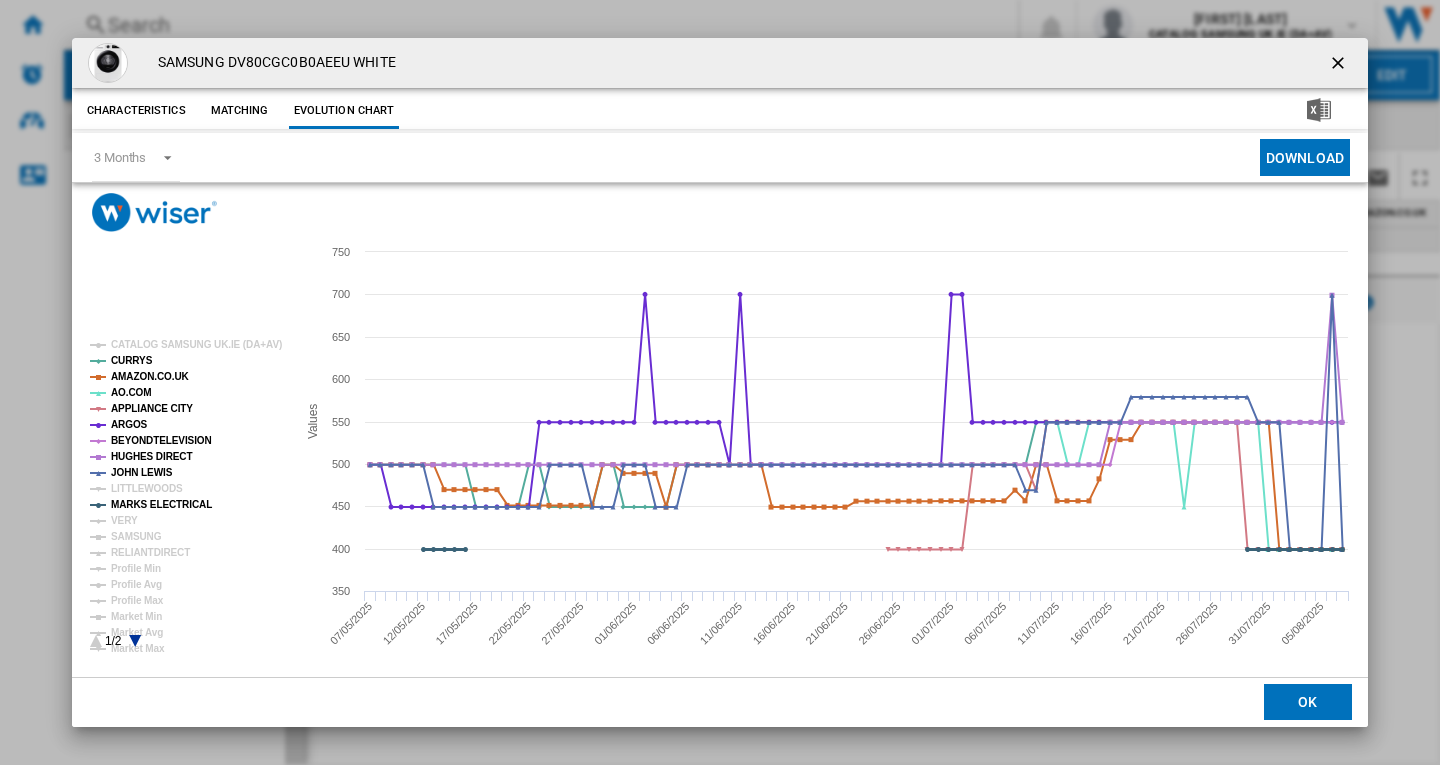 click on "MARKS ELECTRICAL" 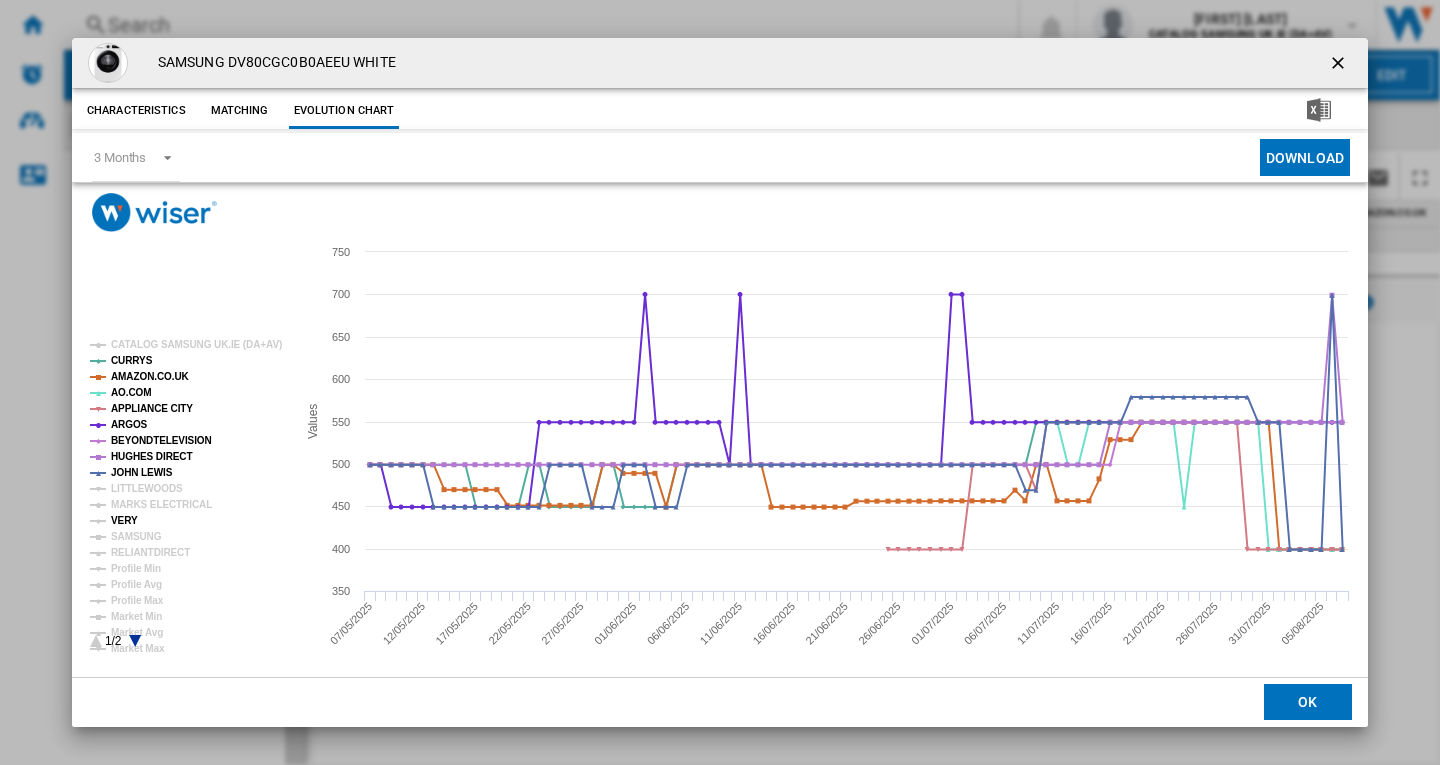 click on "VERY" 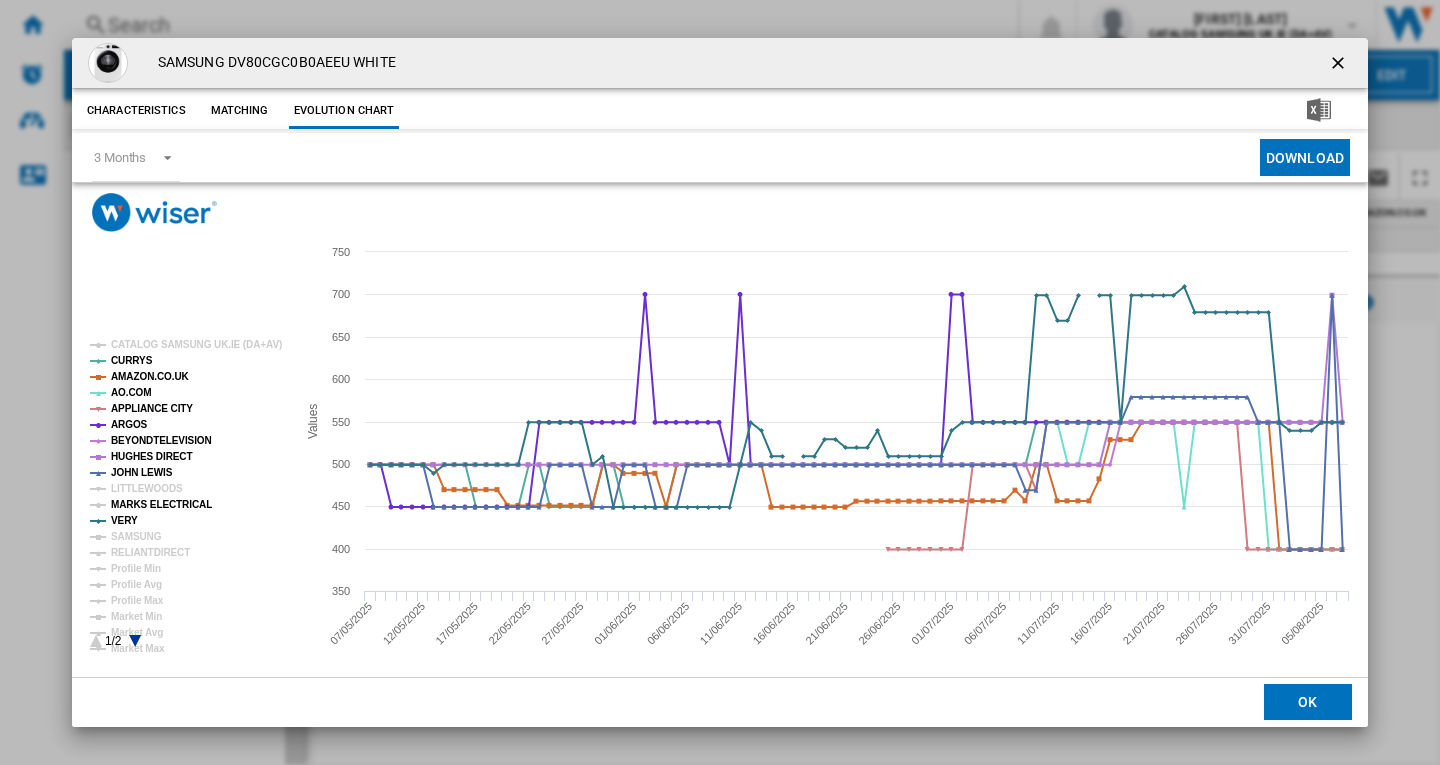 click on "MARKS ELECTRICAL" 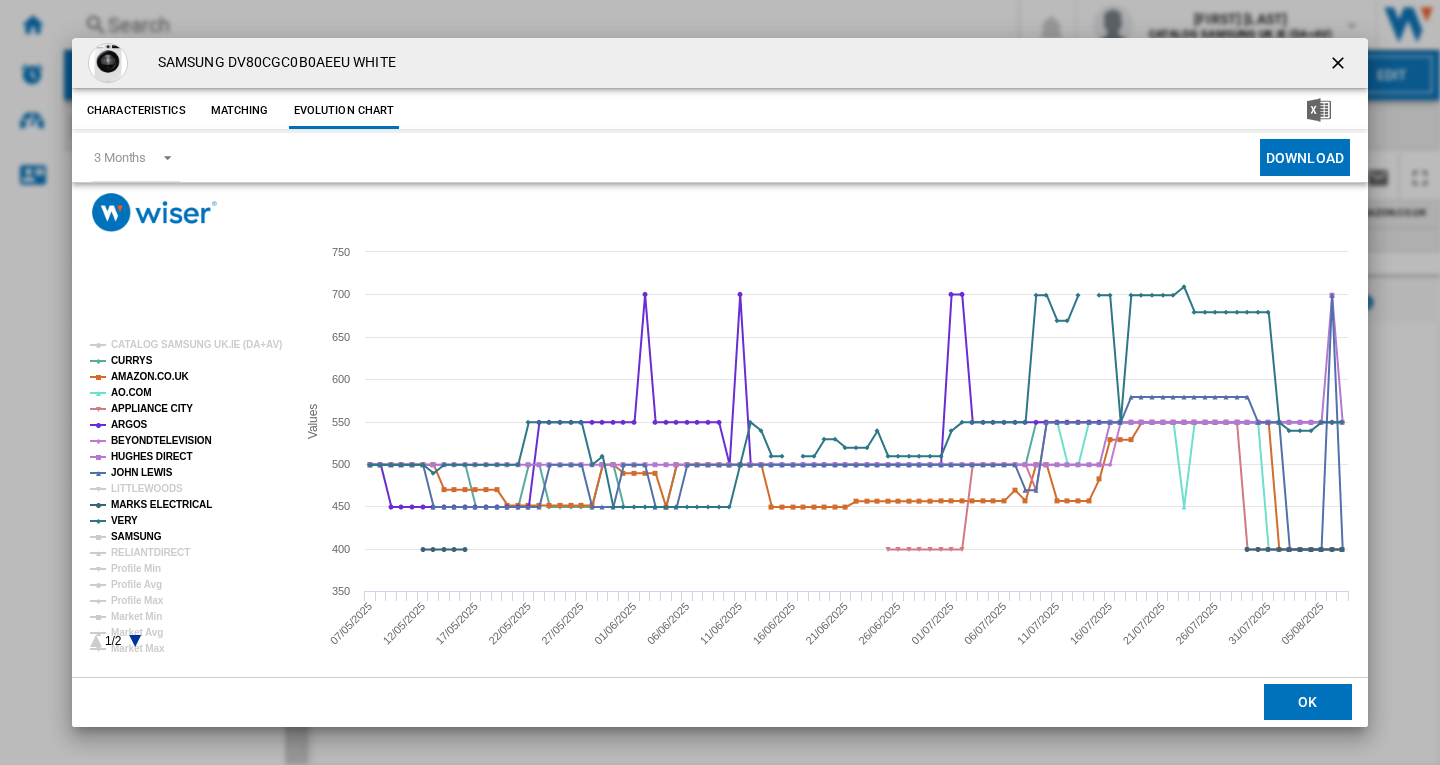 click on "SAMSUNG" 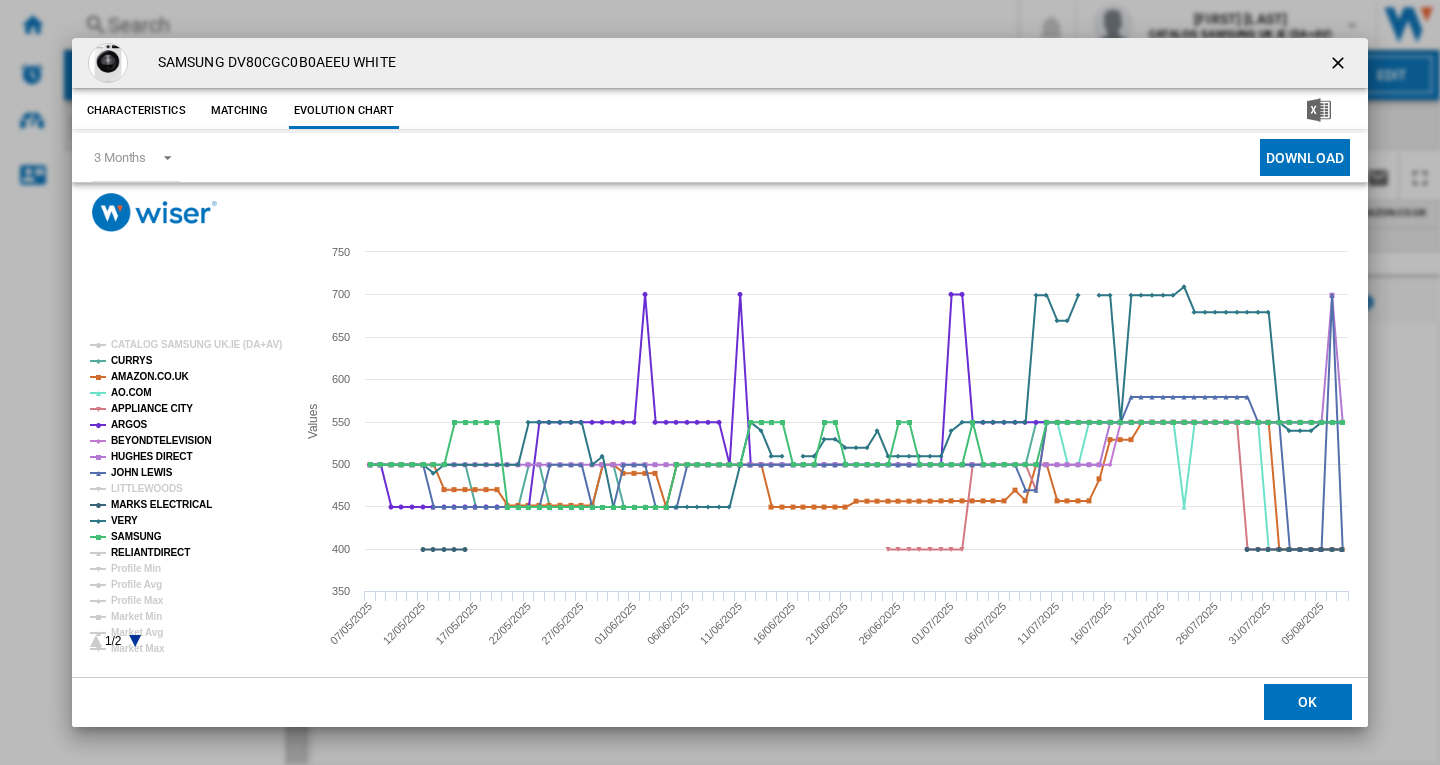 click on "RELIANTDIRECT" 